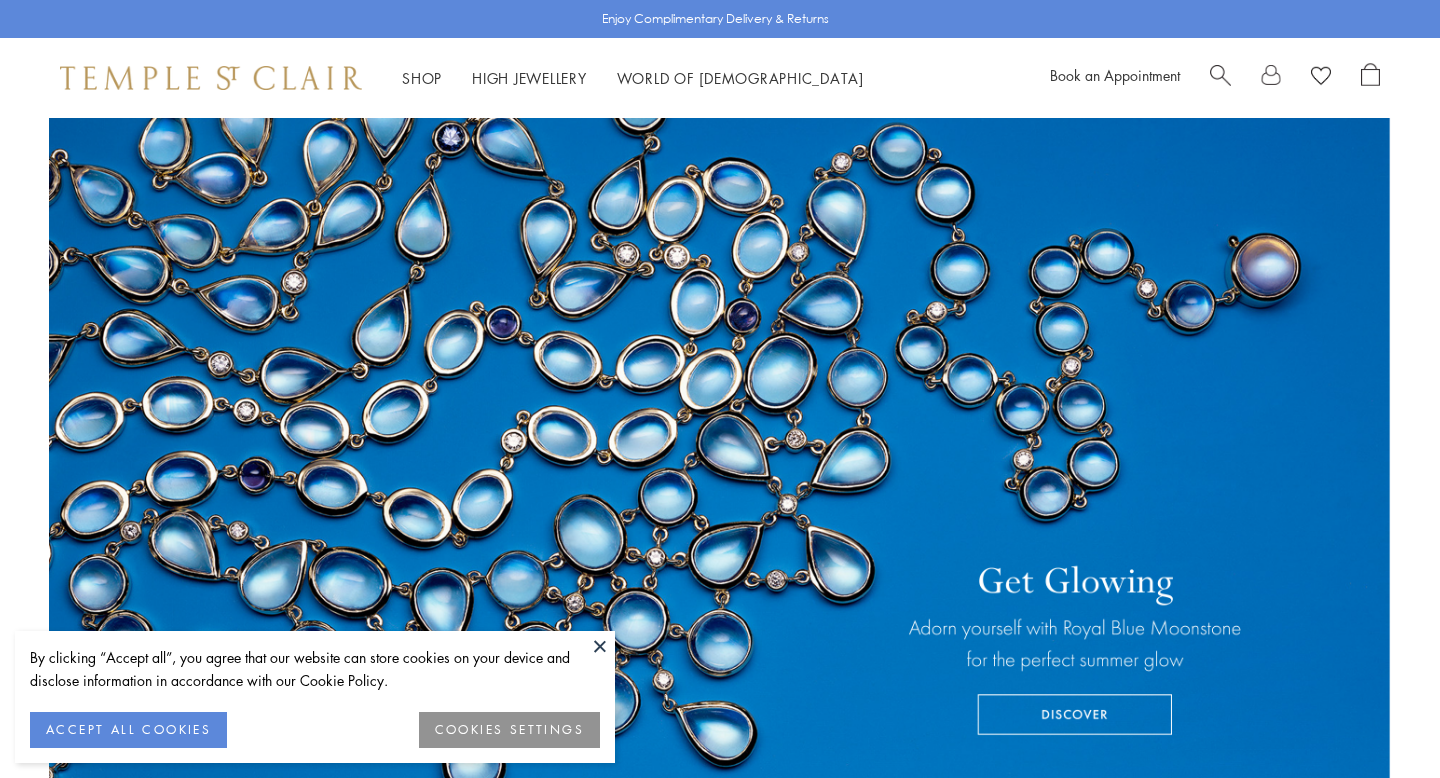 scroll, scrollTop: 0, scrollLeft: 0, axis: both 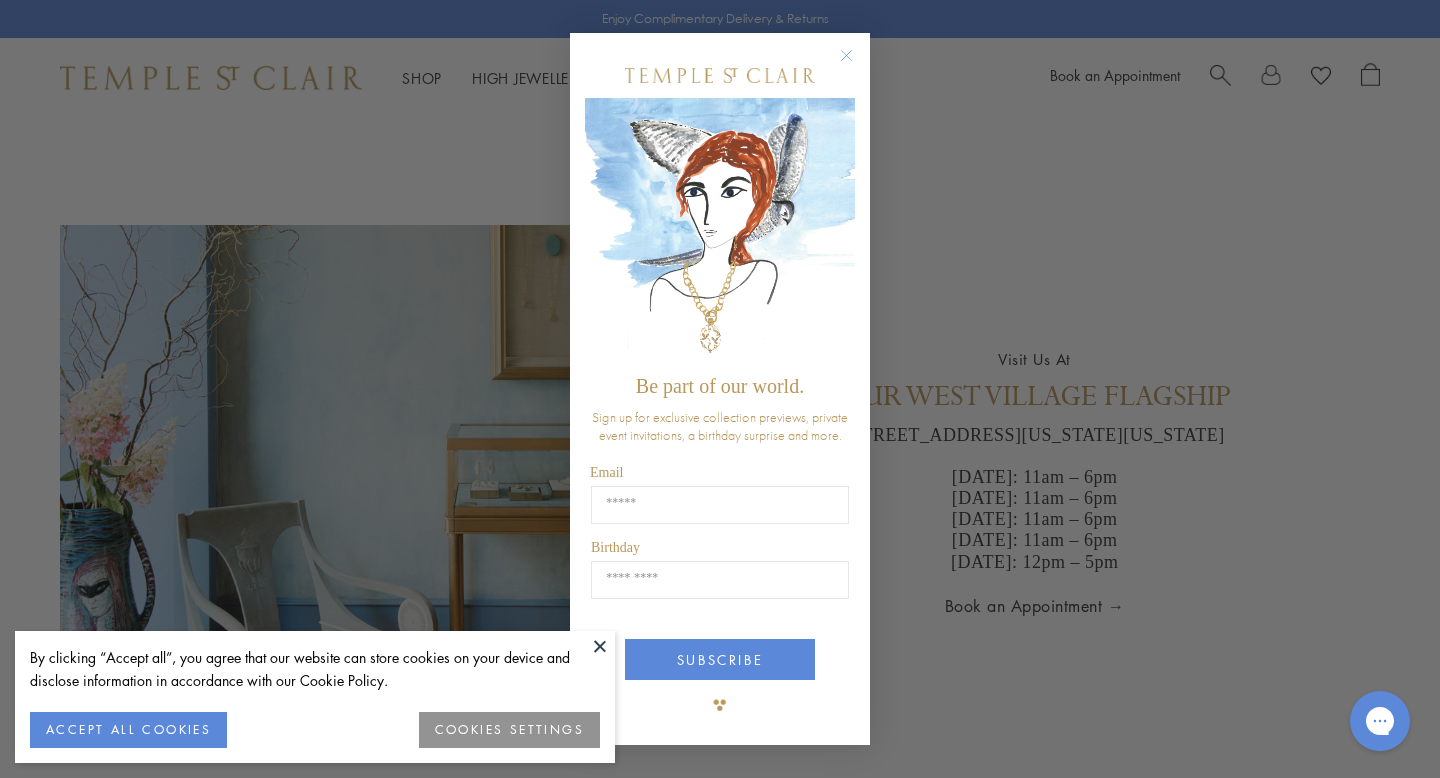 click 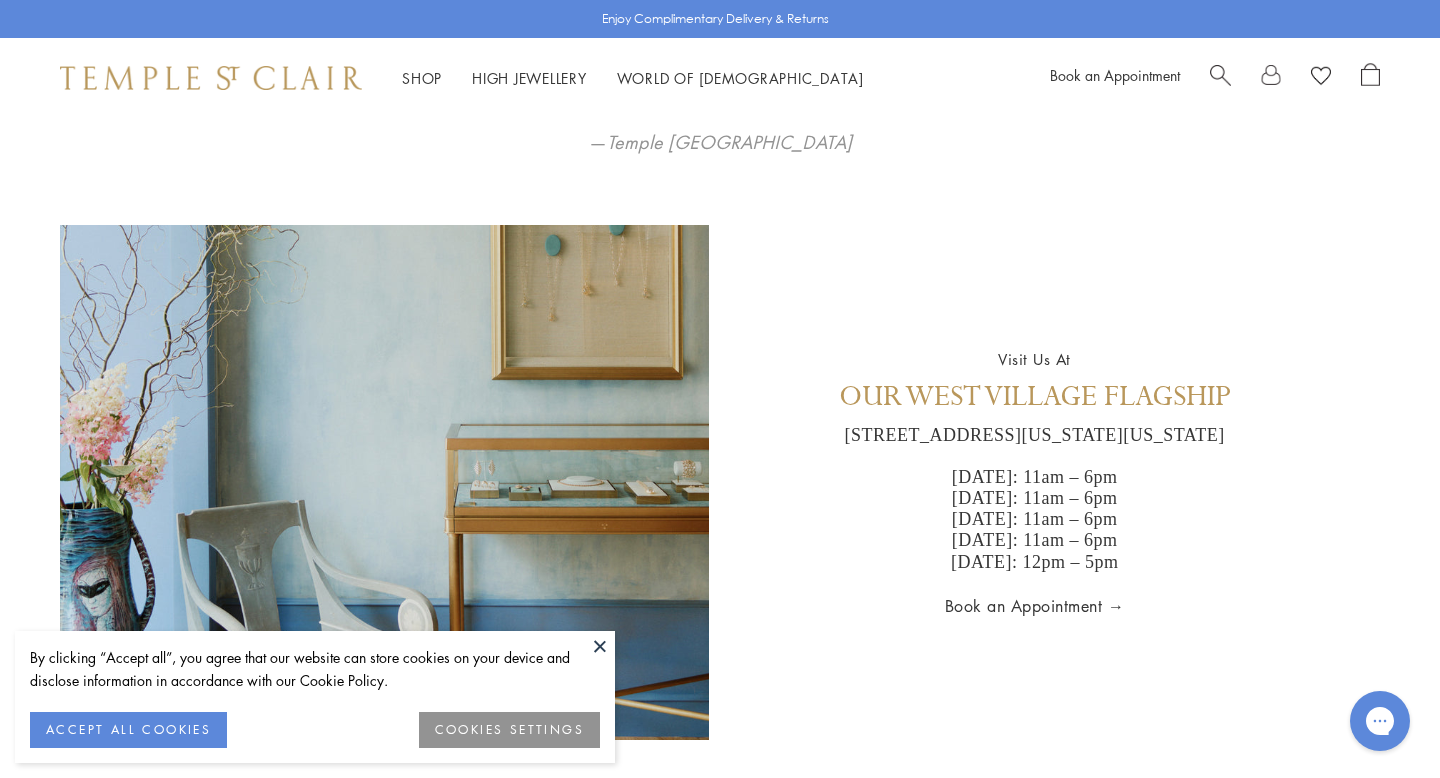 click at bounding box center (417, 482) 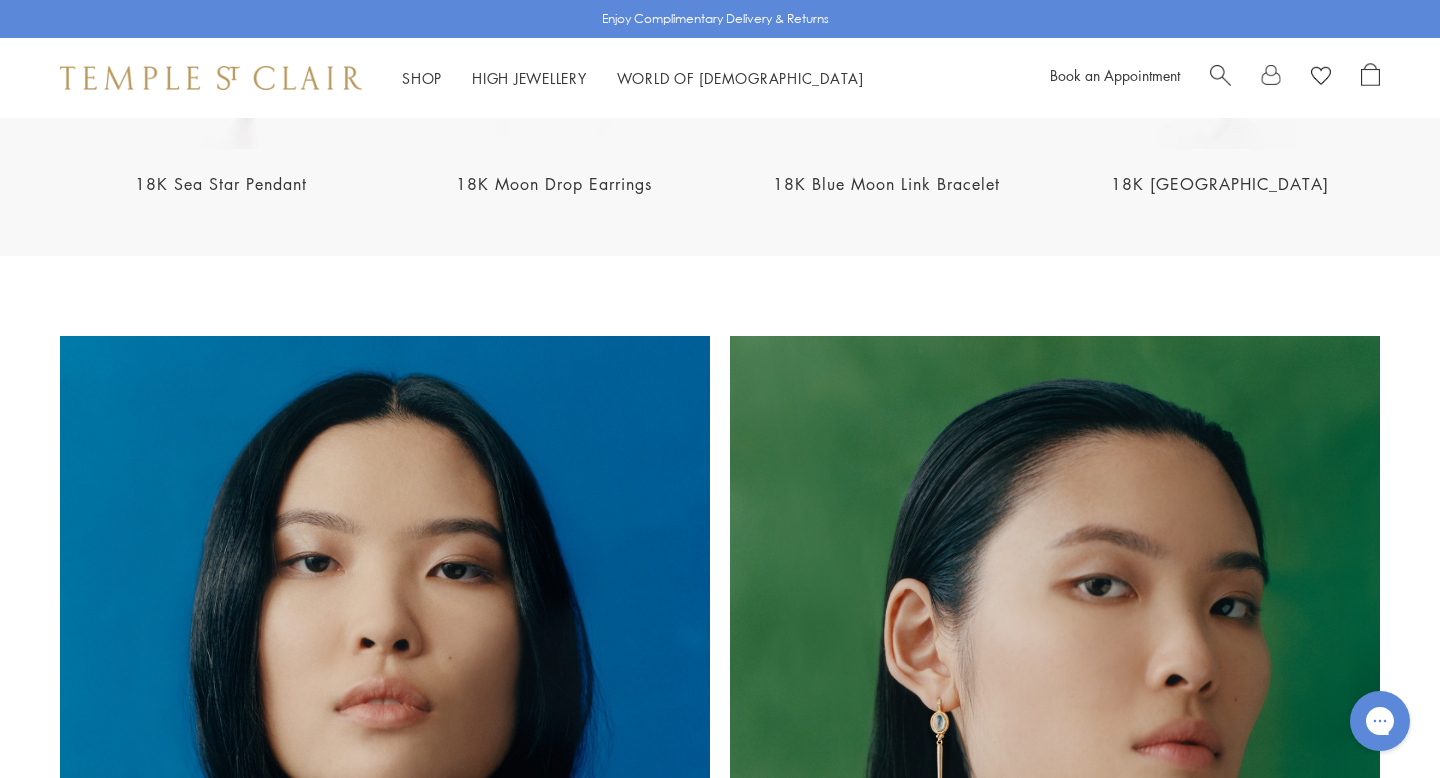 scroll, scrollTop: 0, scrollLeft: 0, axis: both 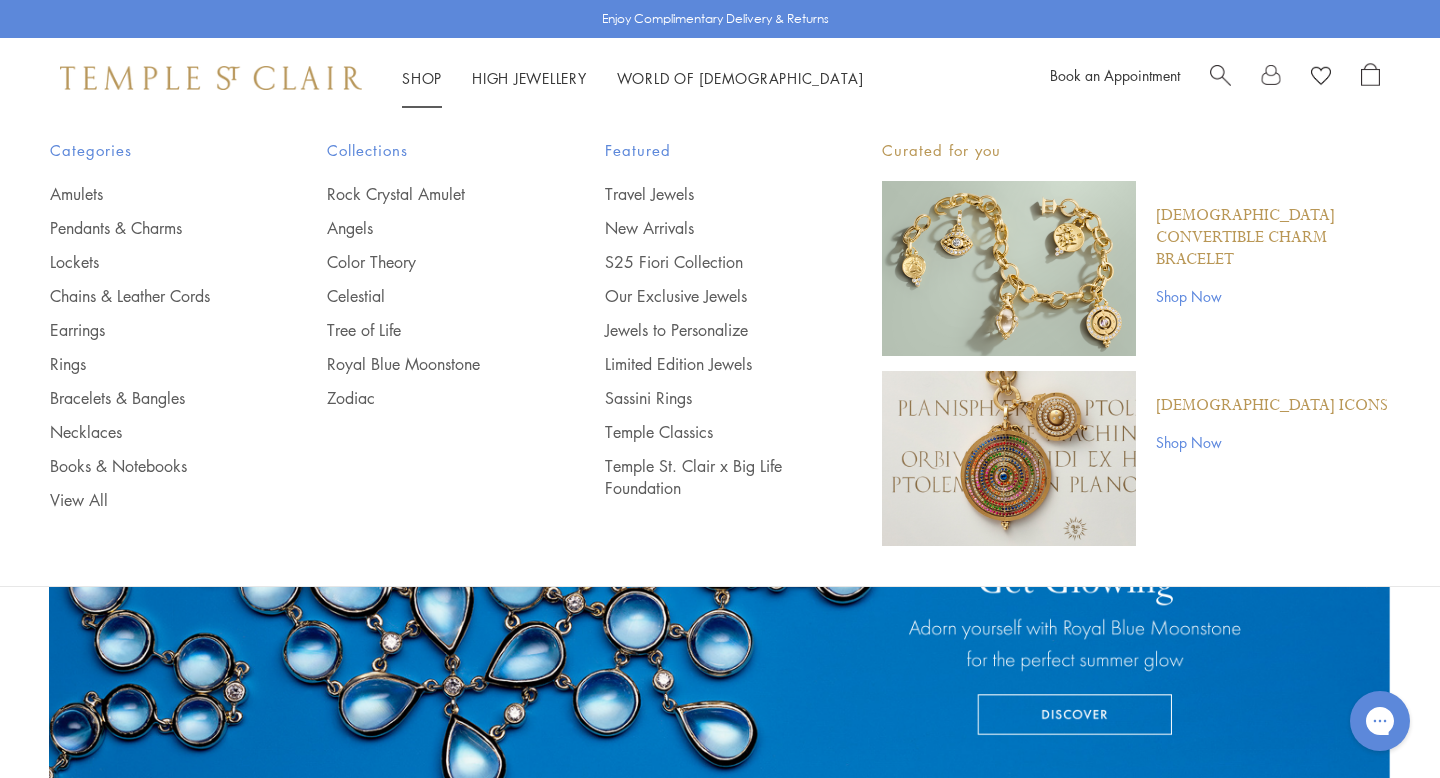 click on "Shop Now" at bounding box center [1273, 296] 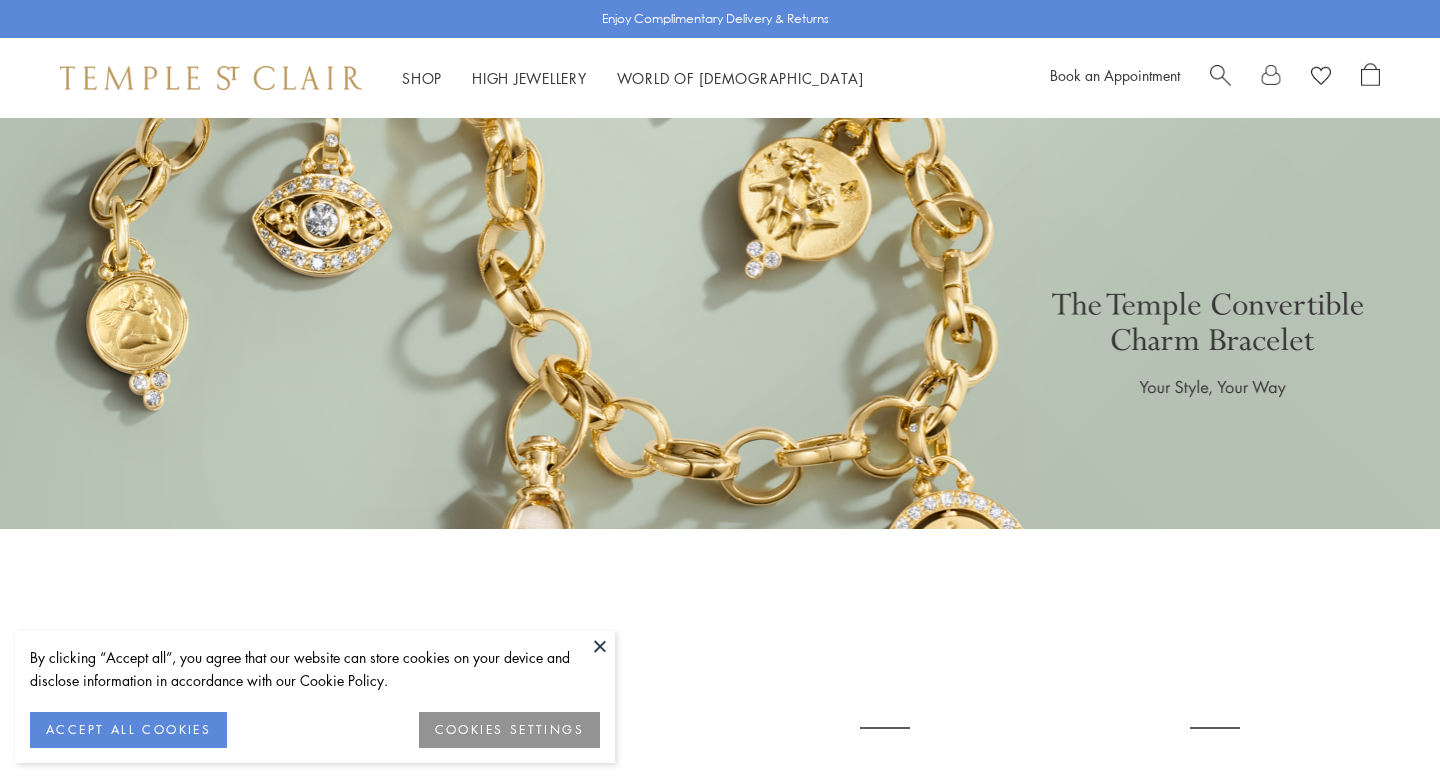 scroll, scrollTop: 0, scrollLeft: 0, axis: both 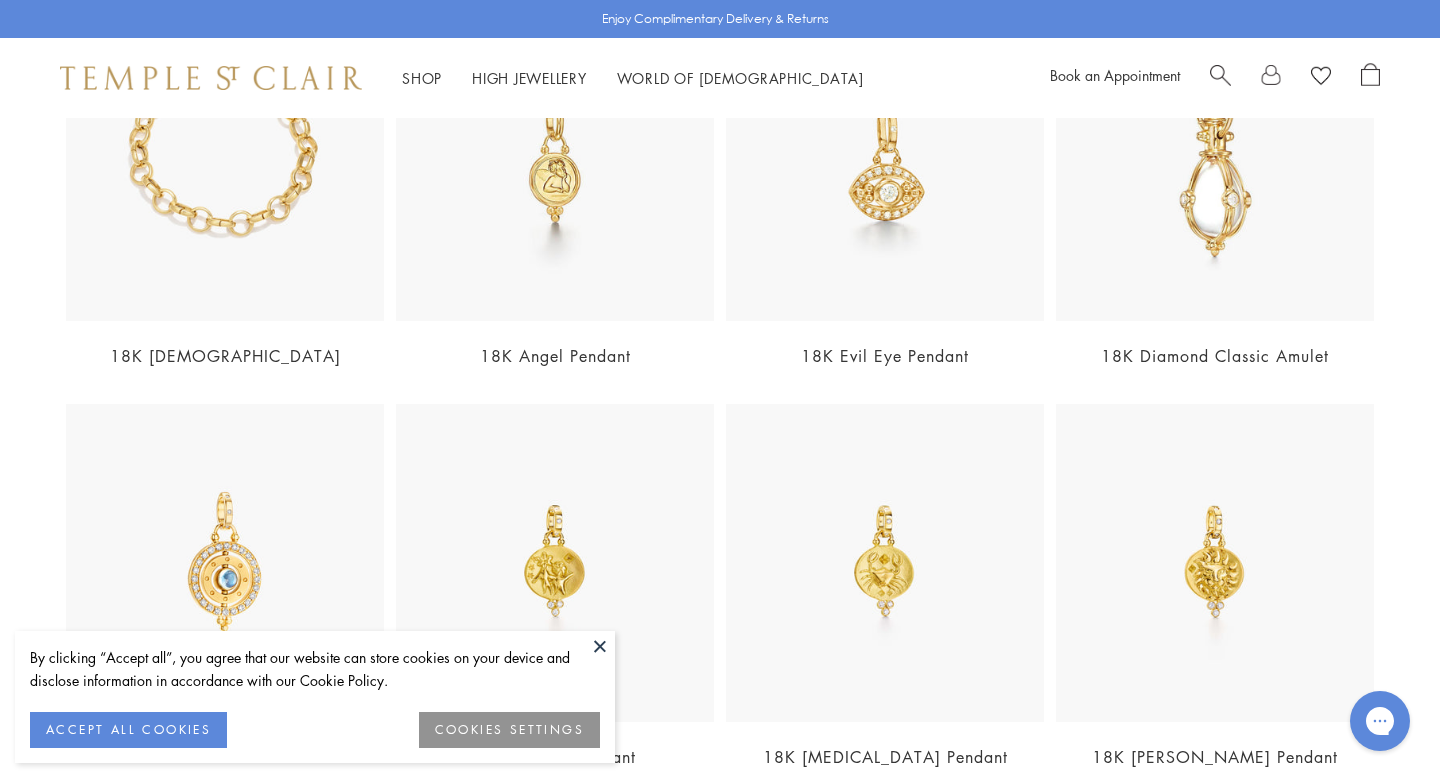 click at bounding box center [225, 162] 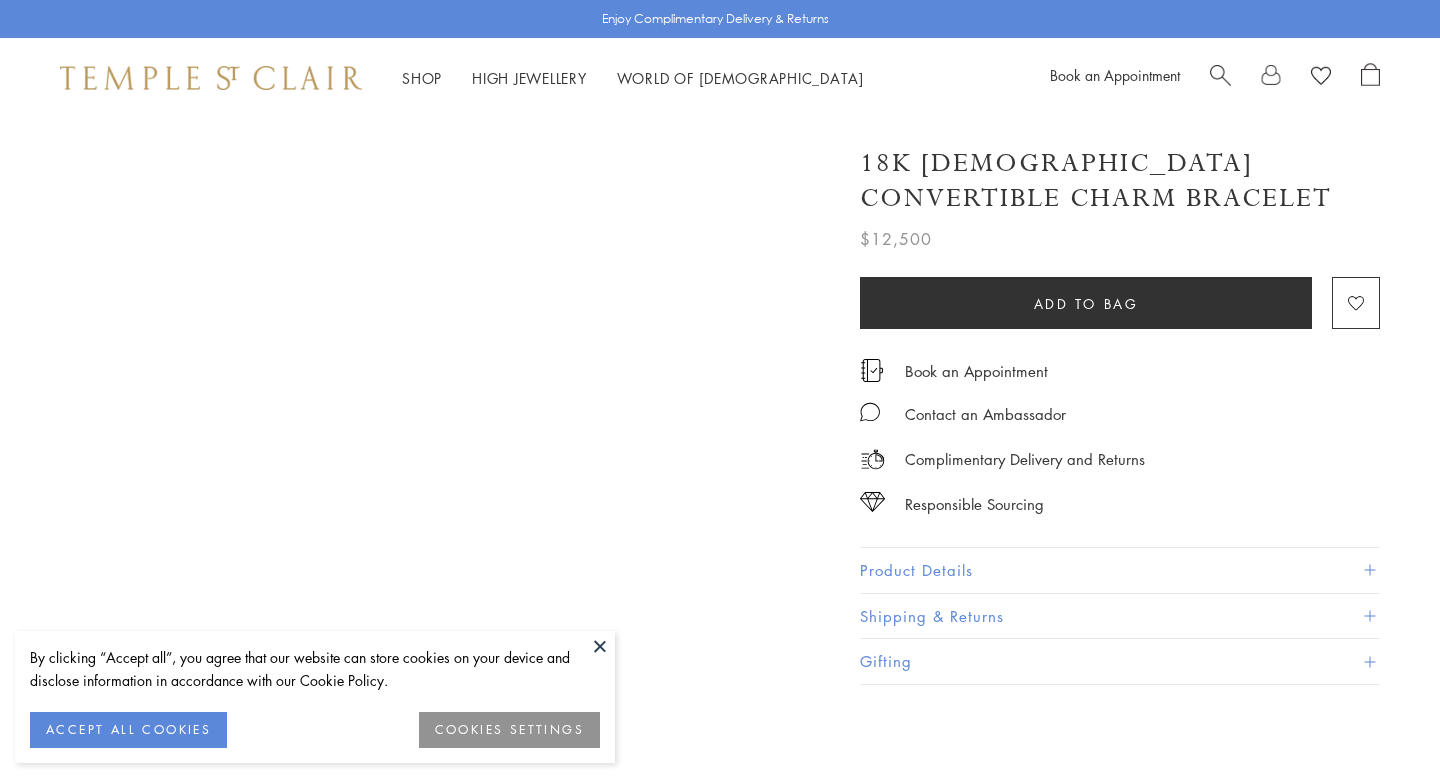 scroll, scrollTop: 0, scrollLeft: 0, axis: both 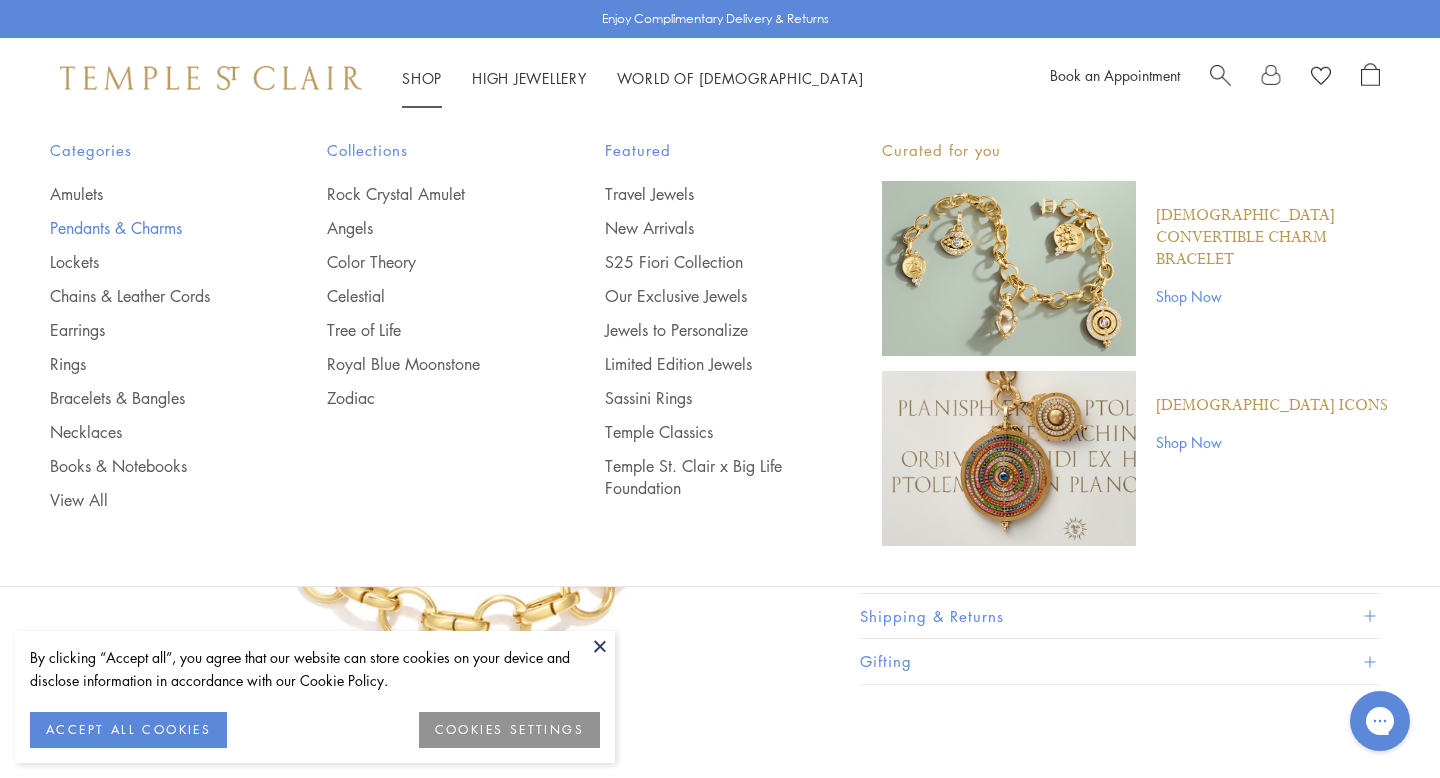 click on "Pendants & Charms" at bounding box center (148, 228) 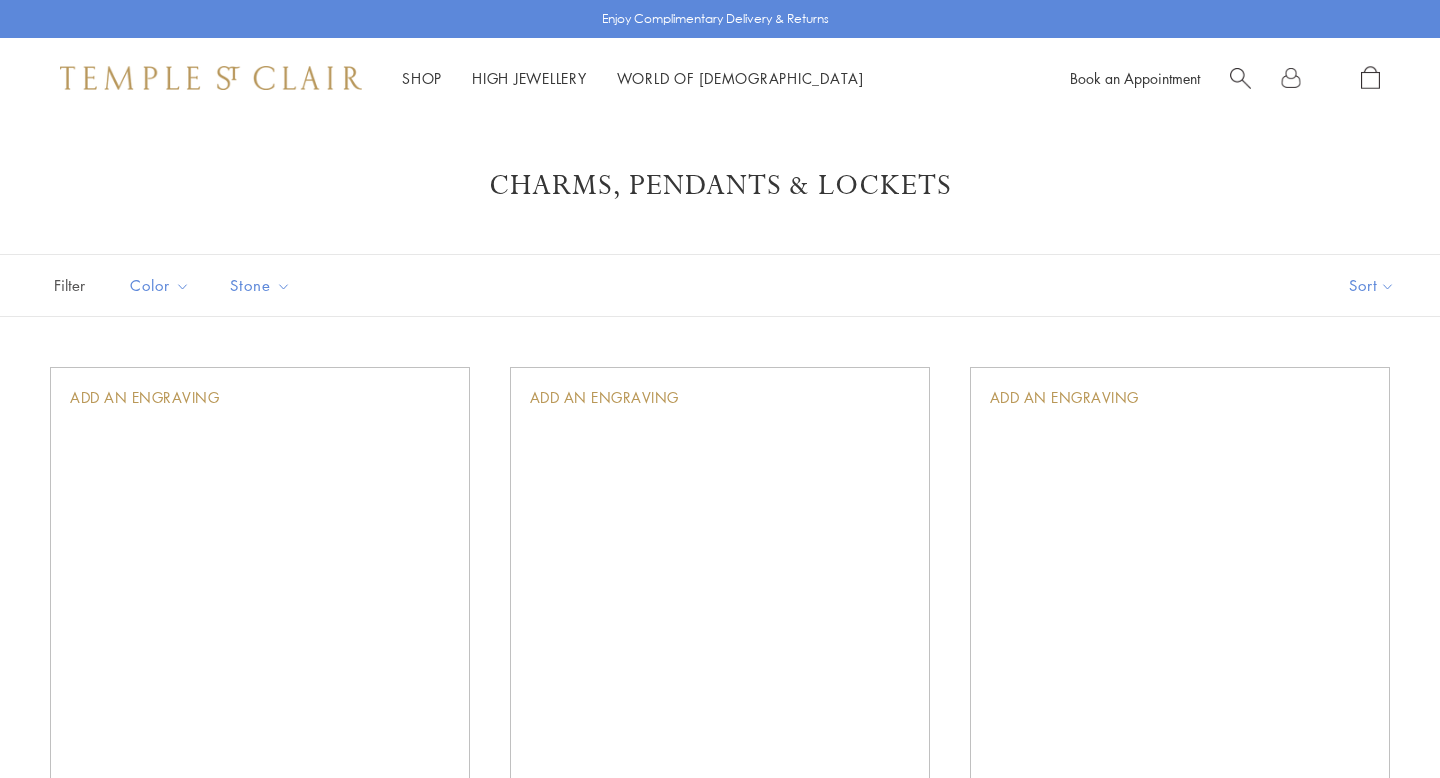 scroll, scrollTop: 0, scrollLeft: 0, axis: both 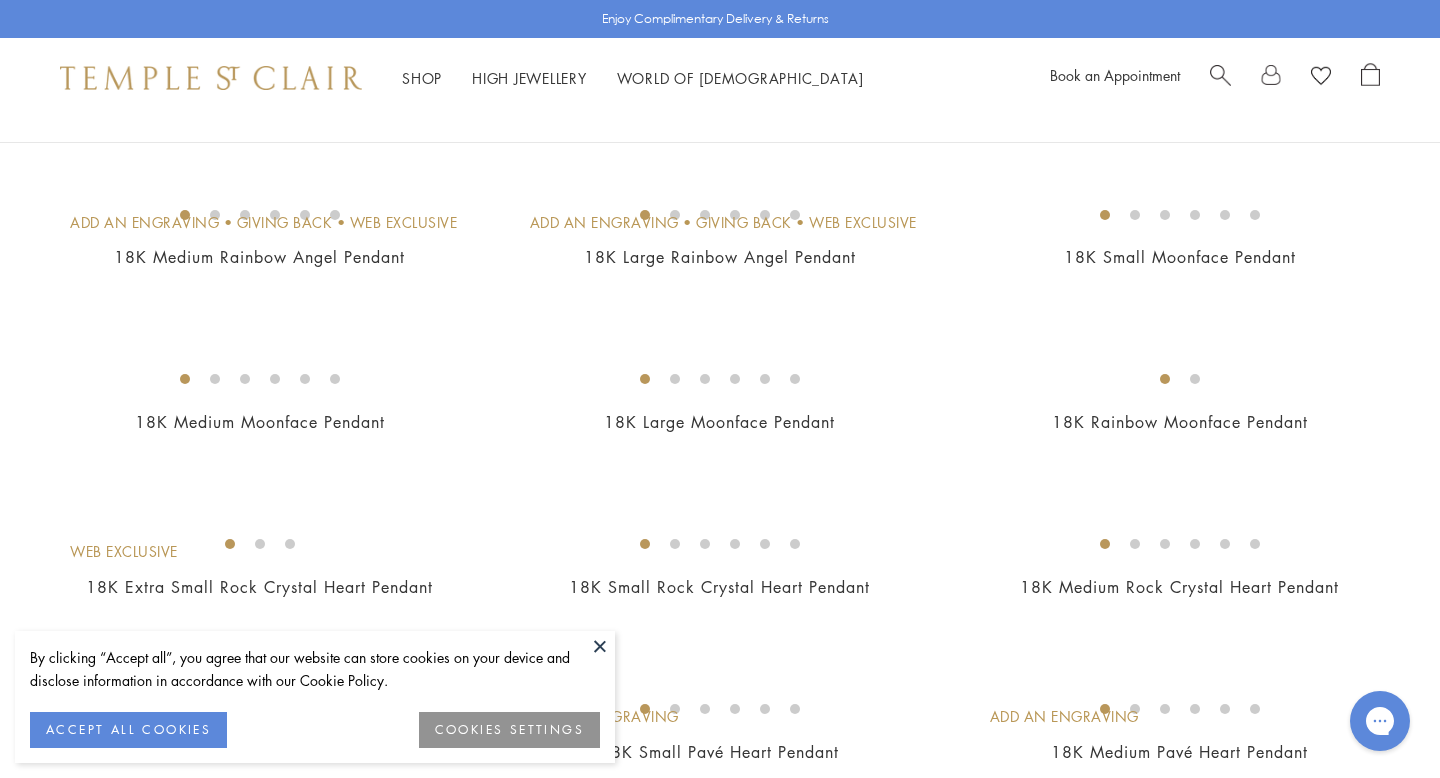 click at bounding box center (0, 0) 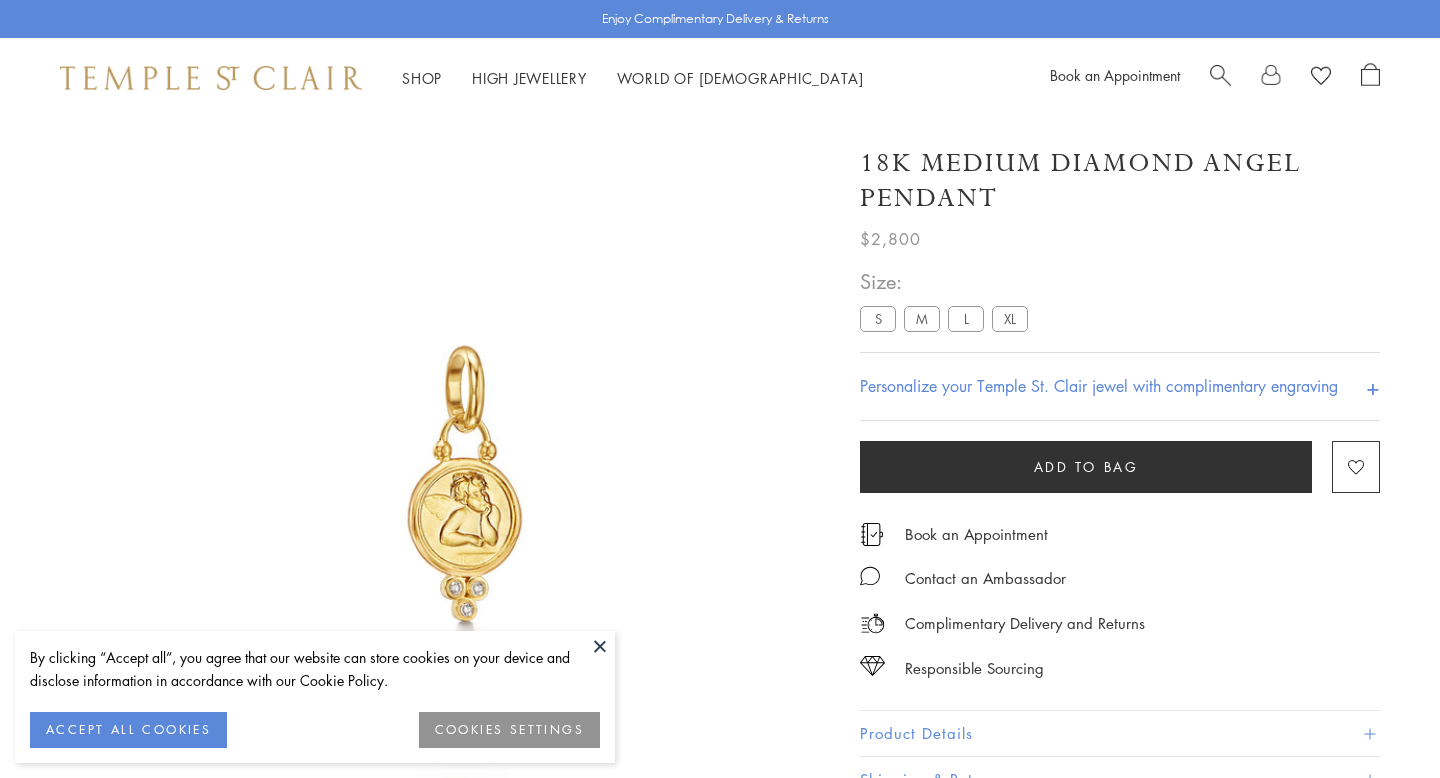 scroll, scrollTop: 0, scrollLeft: 0, axis: both 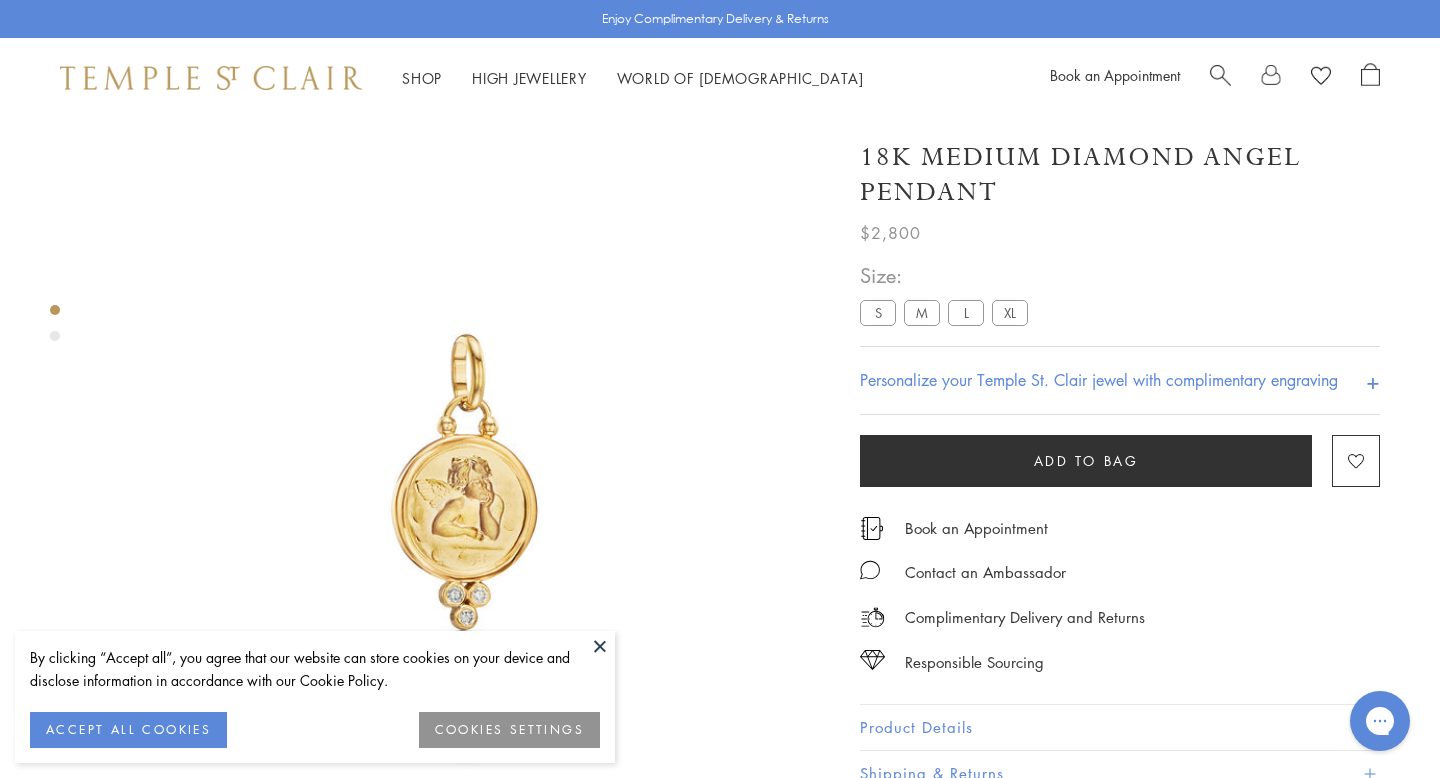 click on "S" at bounding box center (878, 312) 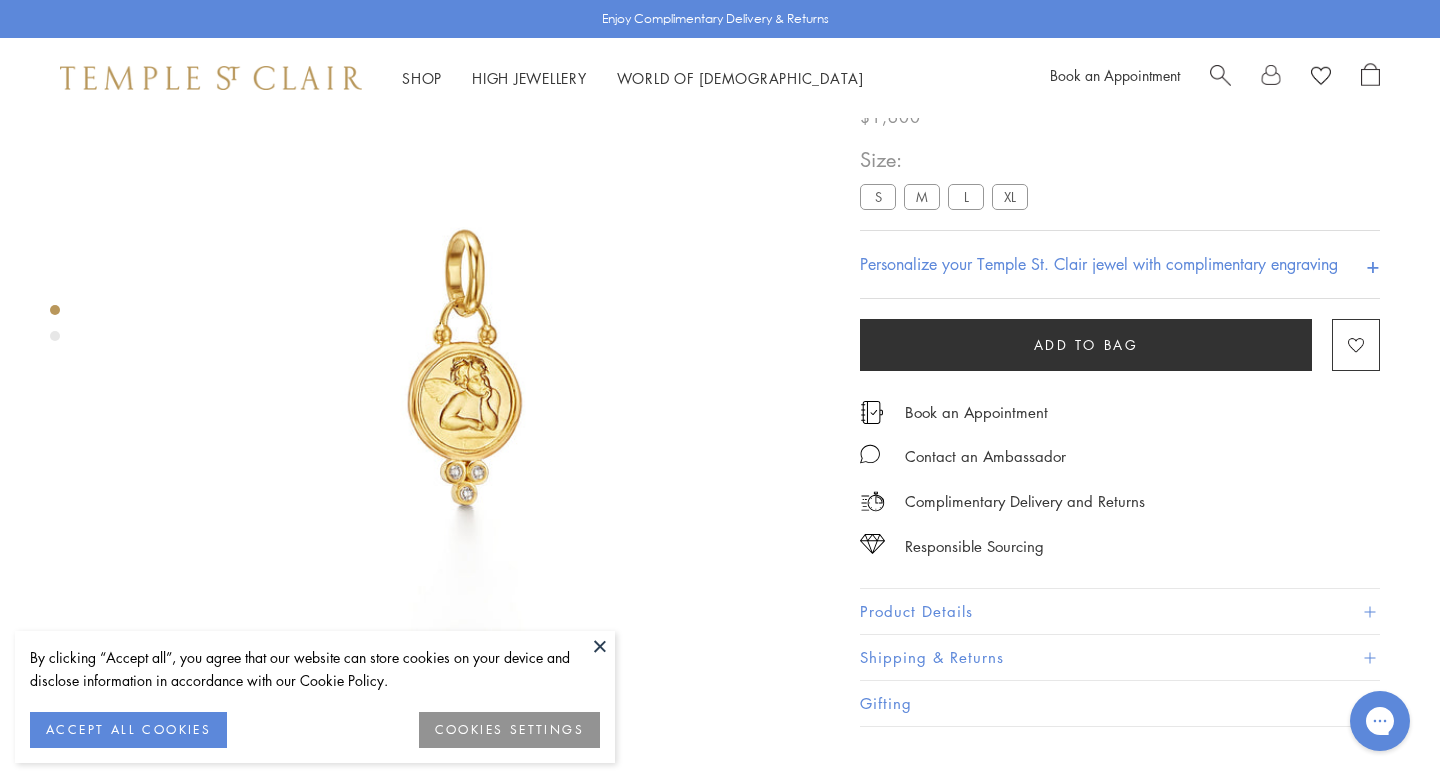 scroll, scrollTop: 118, scrollLeft: 0, axis: vertical 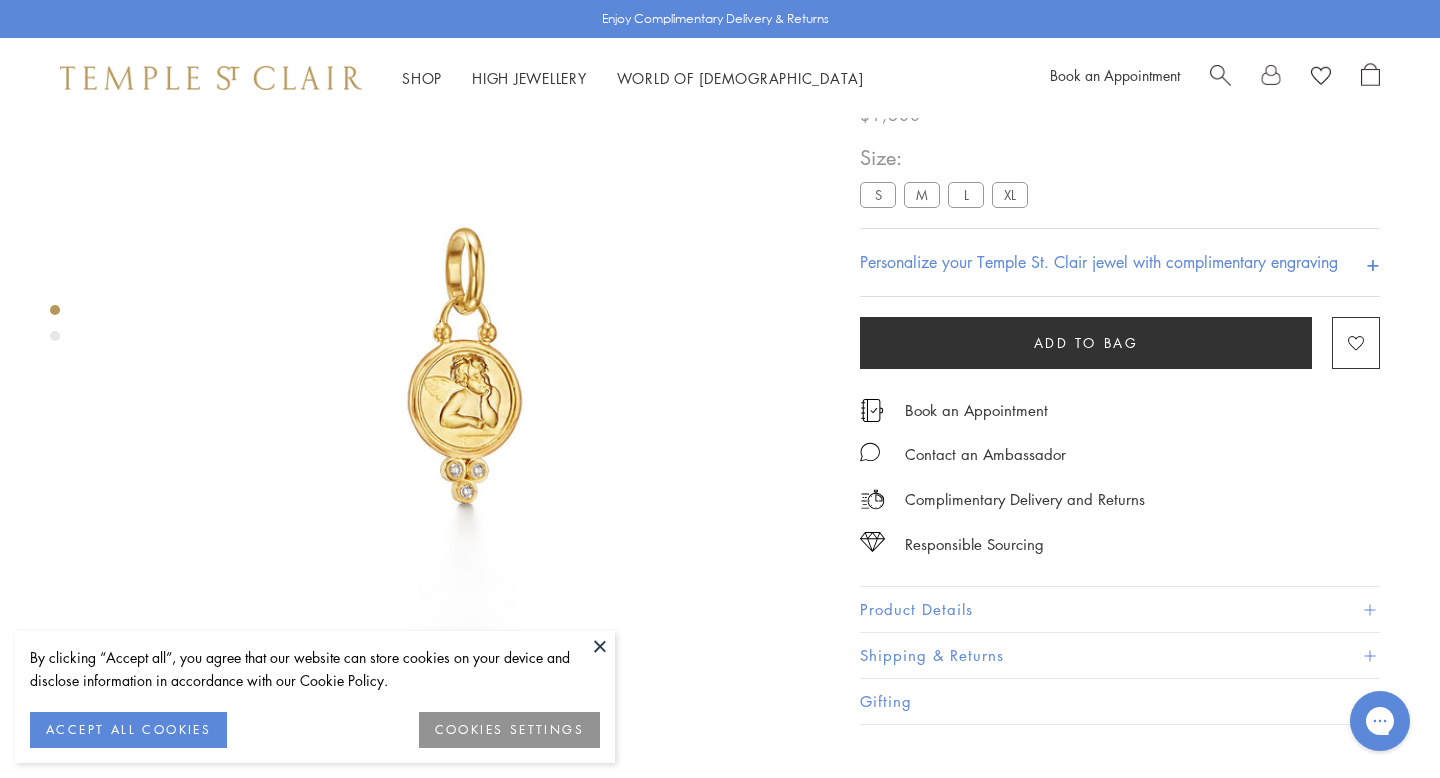click on "M" at bounding box center [922, 194] 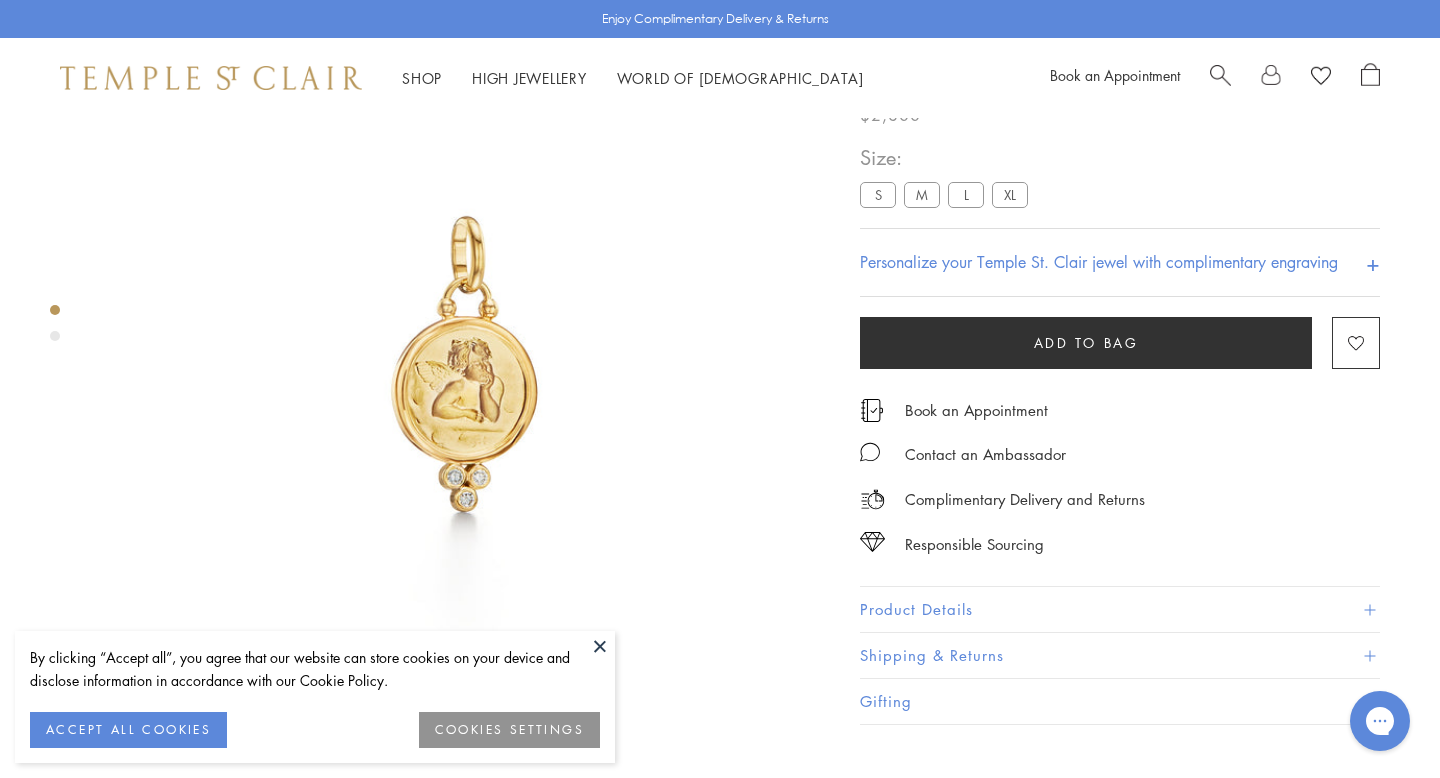 click on "L" at bounding box center [966, 194] 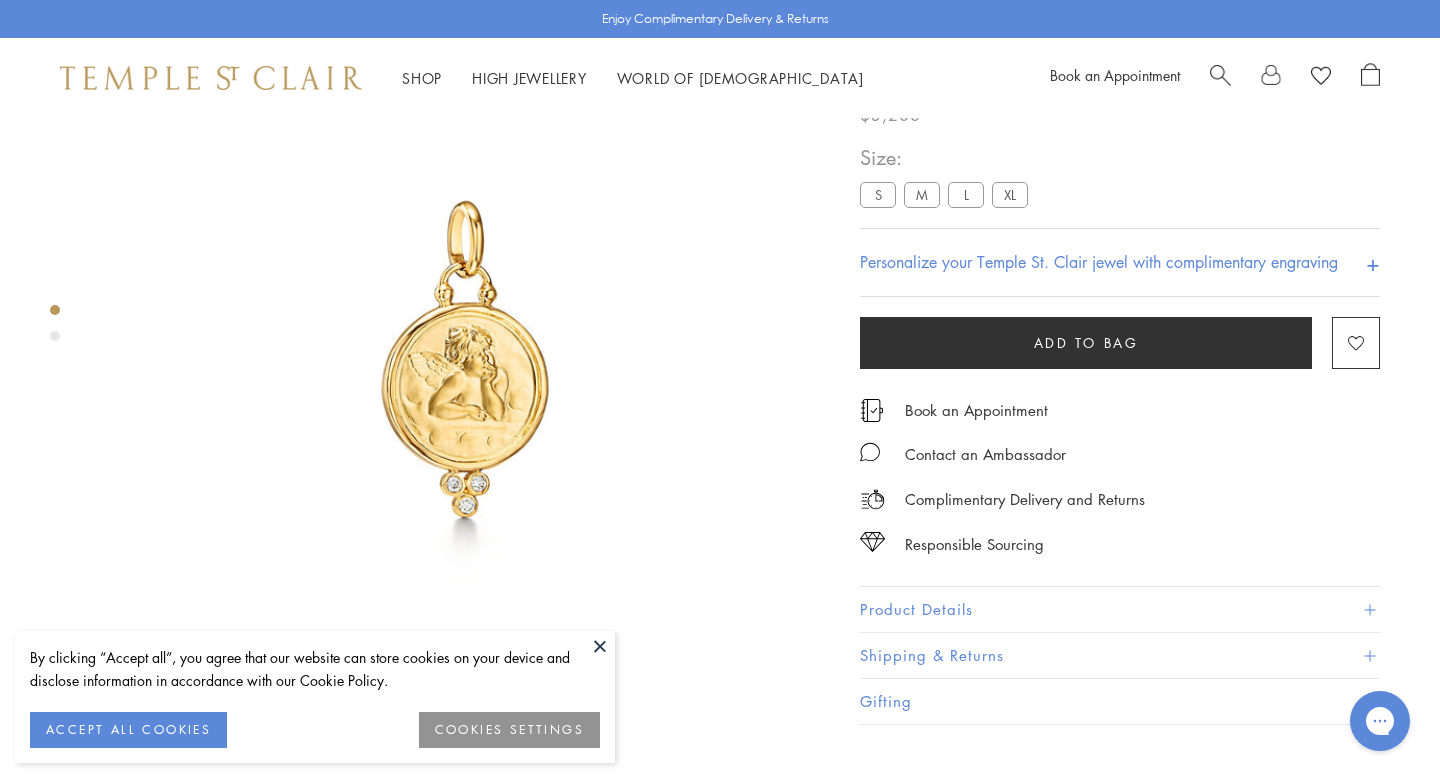click on "XL" at bounding box center (1010, 194) 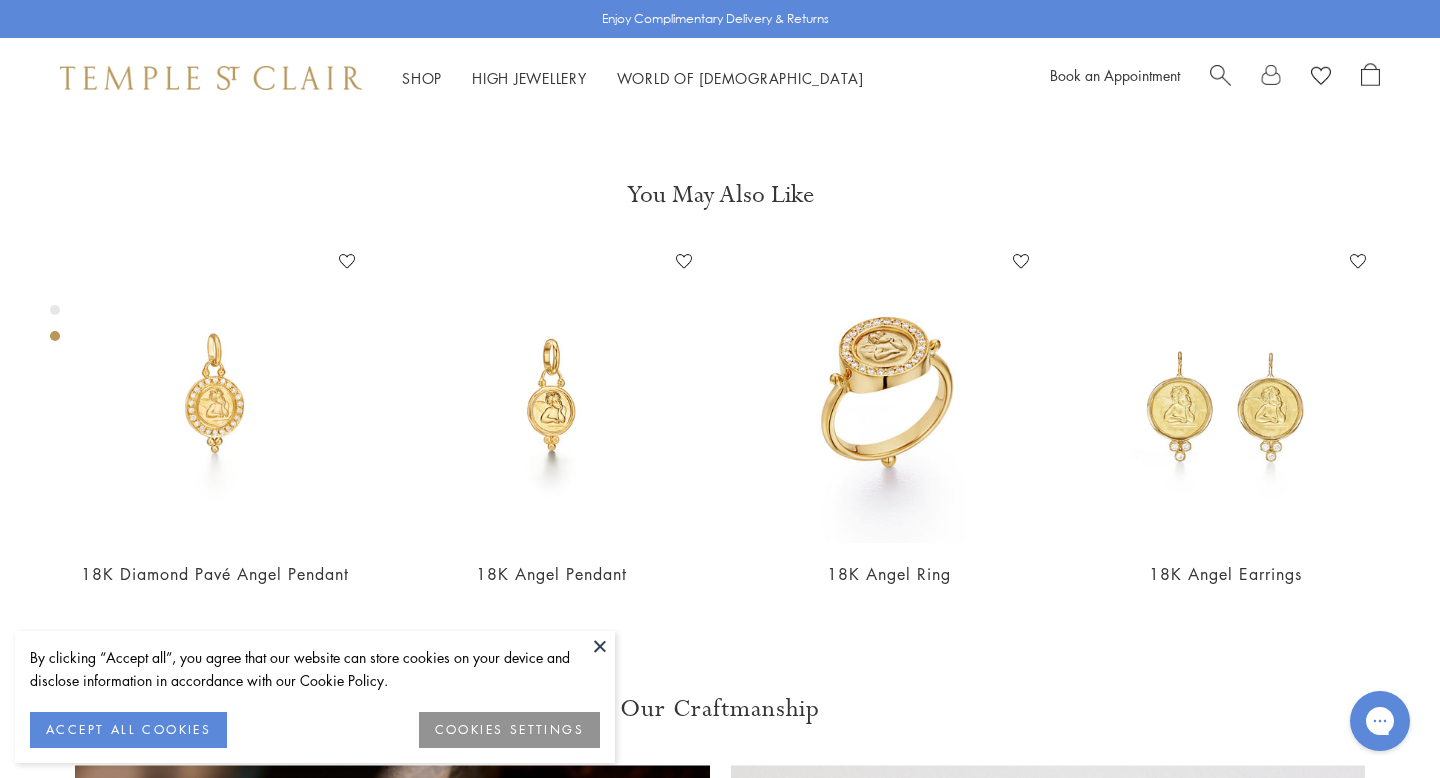 scroll, scrollTop: 716, scrollLeft: 0, axis: vertical 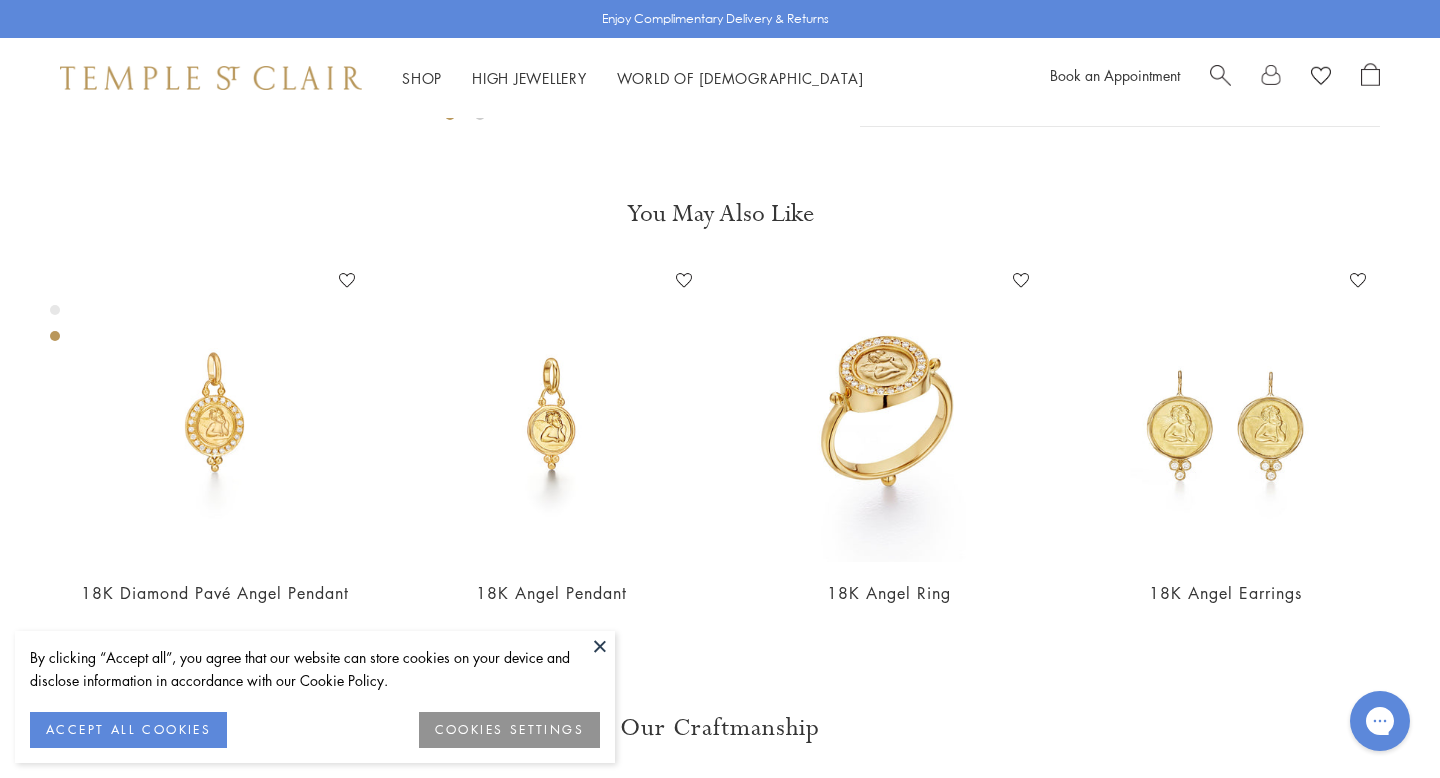 click on "S" at bounding box center (878, -404) 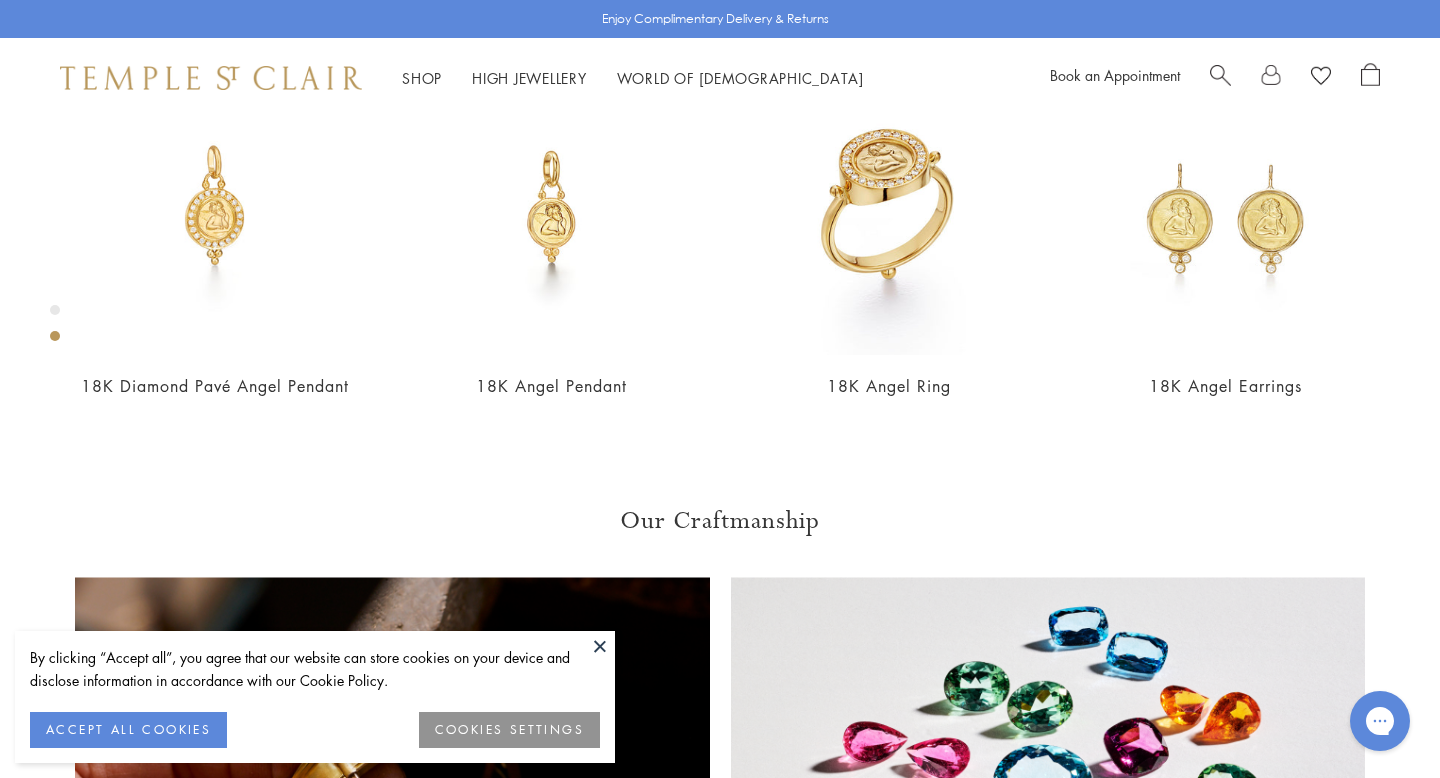 scroll, scrollTop: 922, scrollLeft: 0, axis: vertical 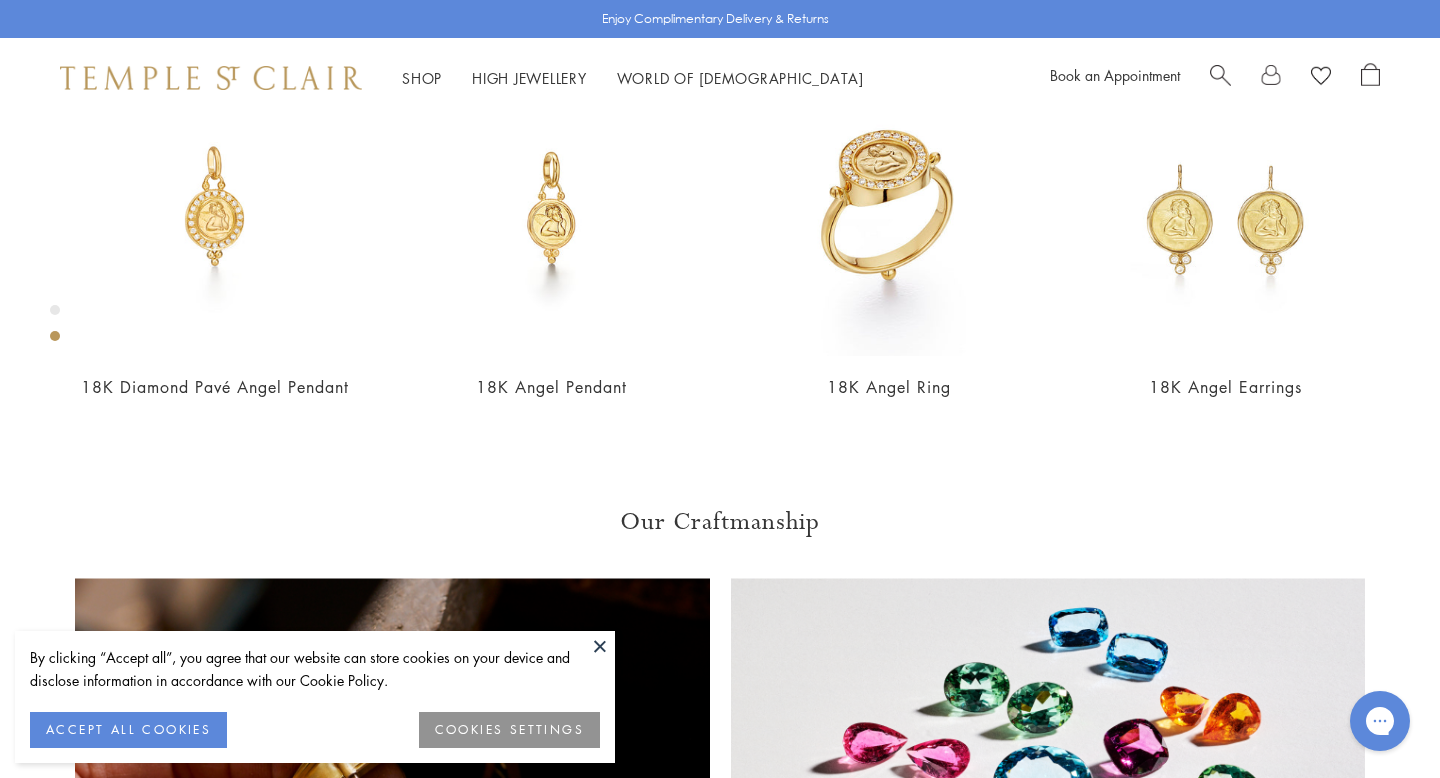click on "Product Details" at bounding box center (1120, -194) 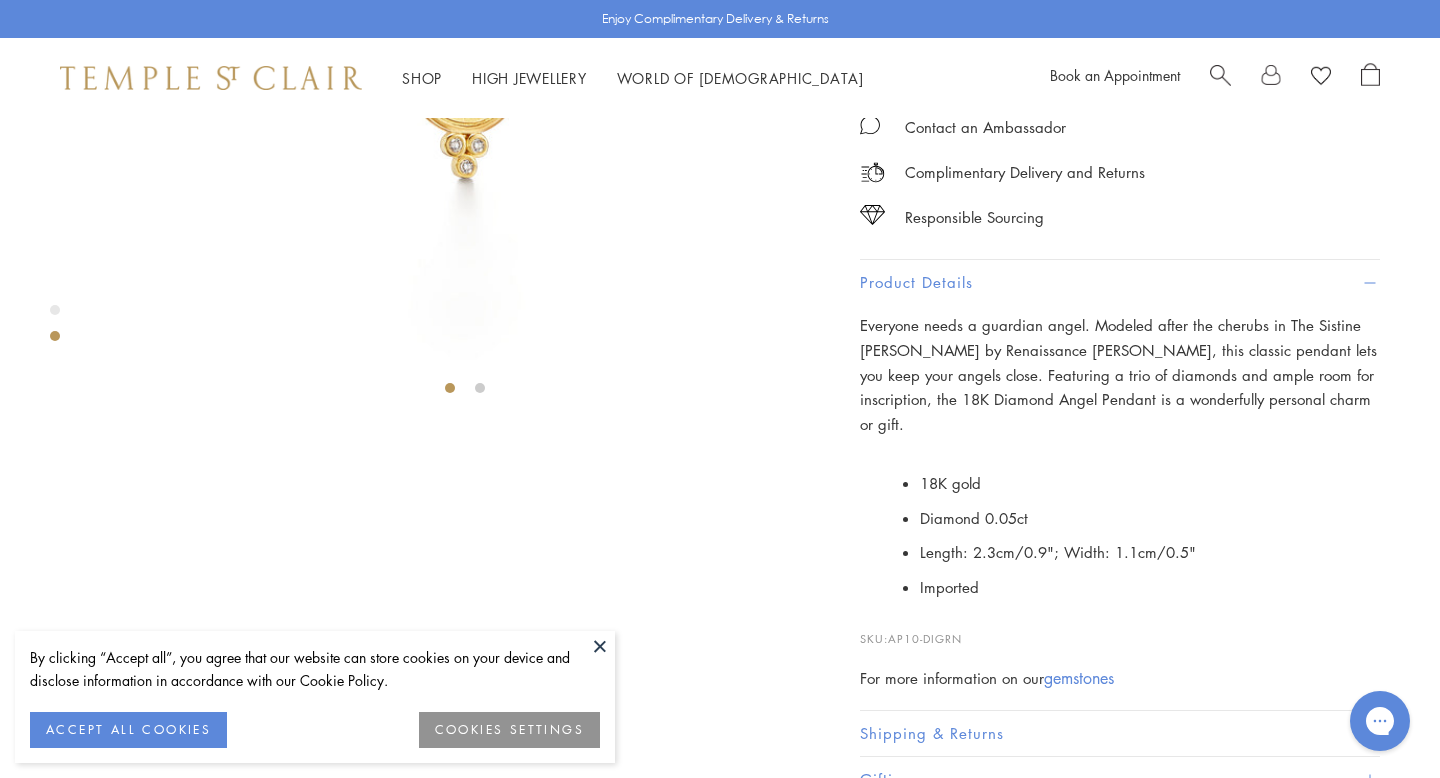 scroll, scrollTop: 210, scrollLeft: 0, axis: vertical 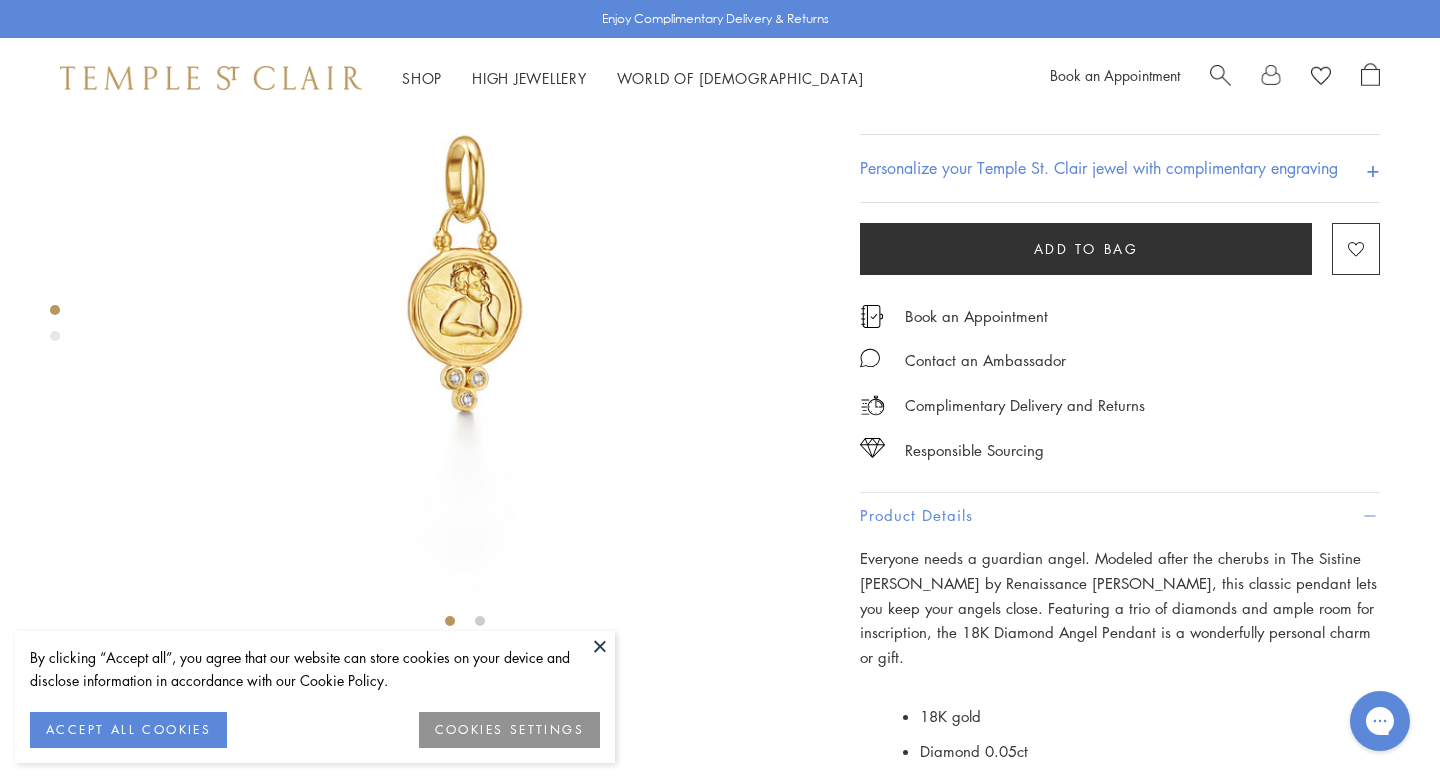 click on "XL" at bounding box center [1010, 100] 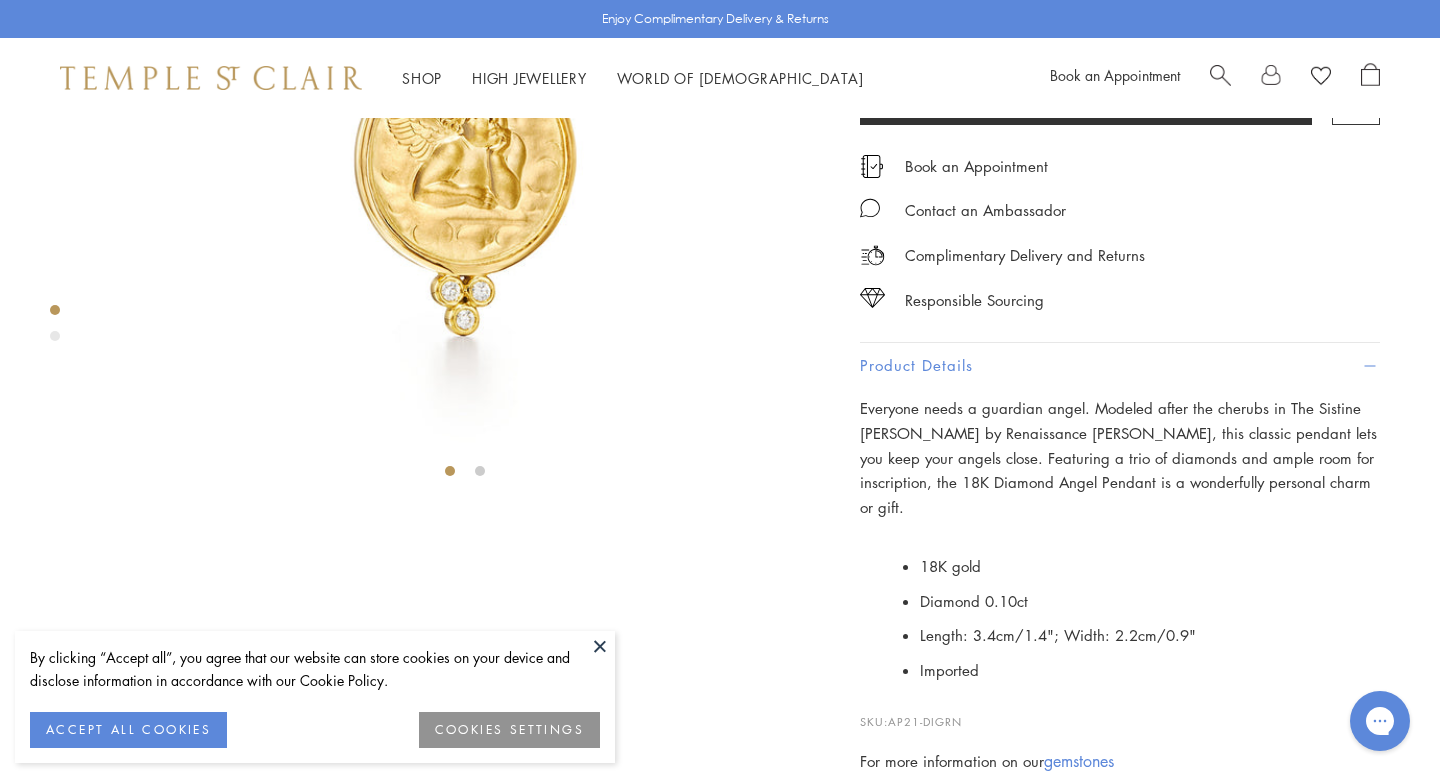 scroll, scrollTop: 94, scrollLeft: 0, axis: vertical 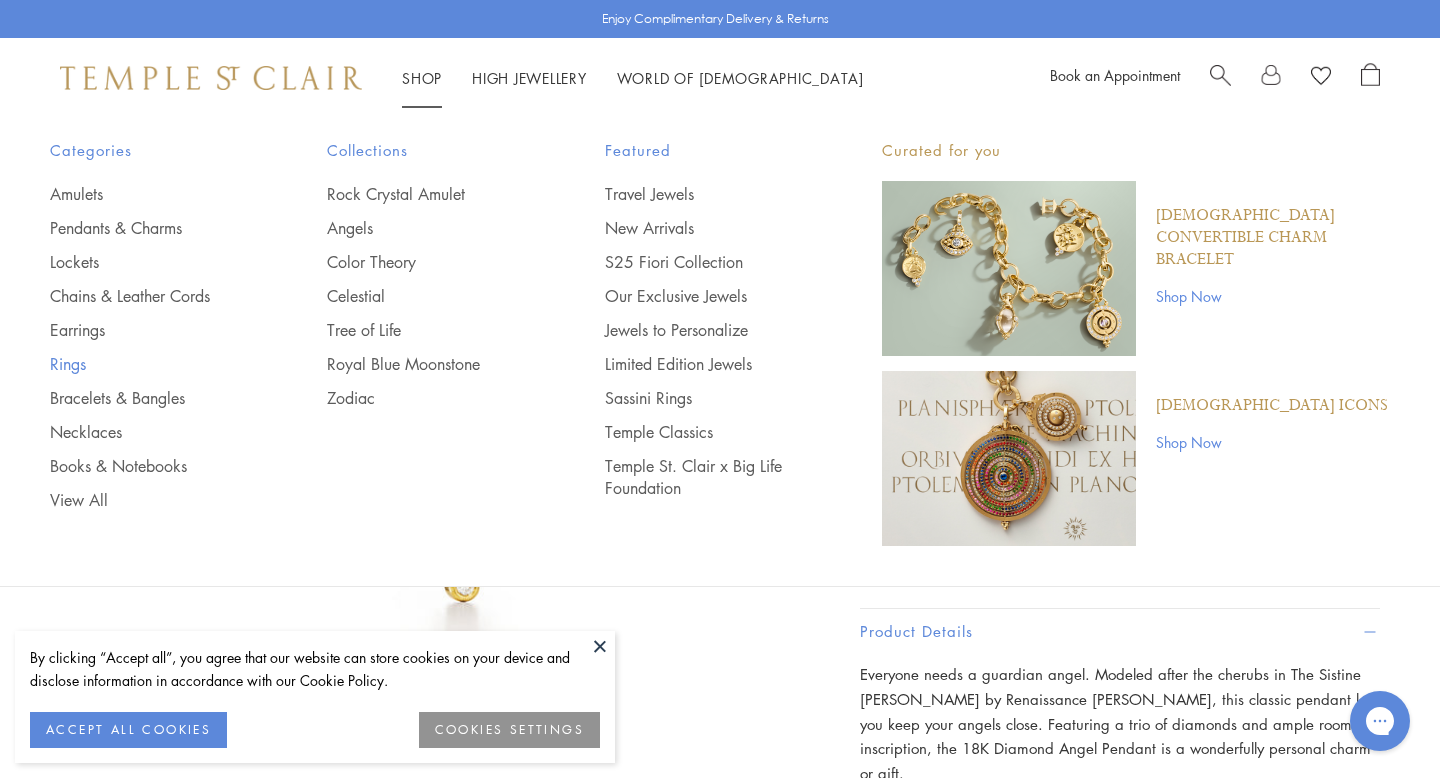 click on "Rings" at bounding box center [148, 364] 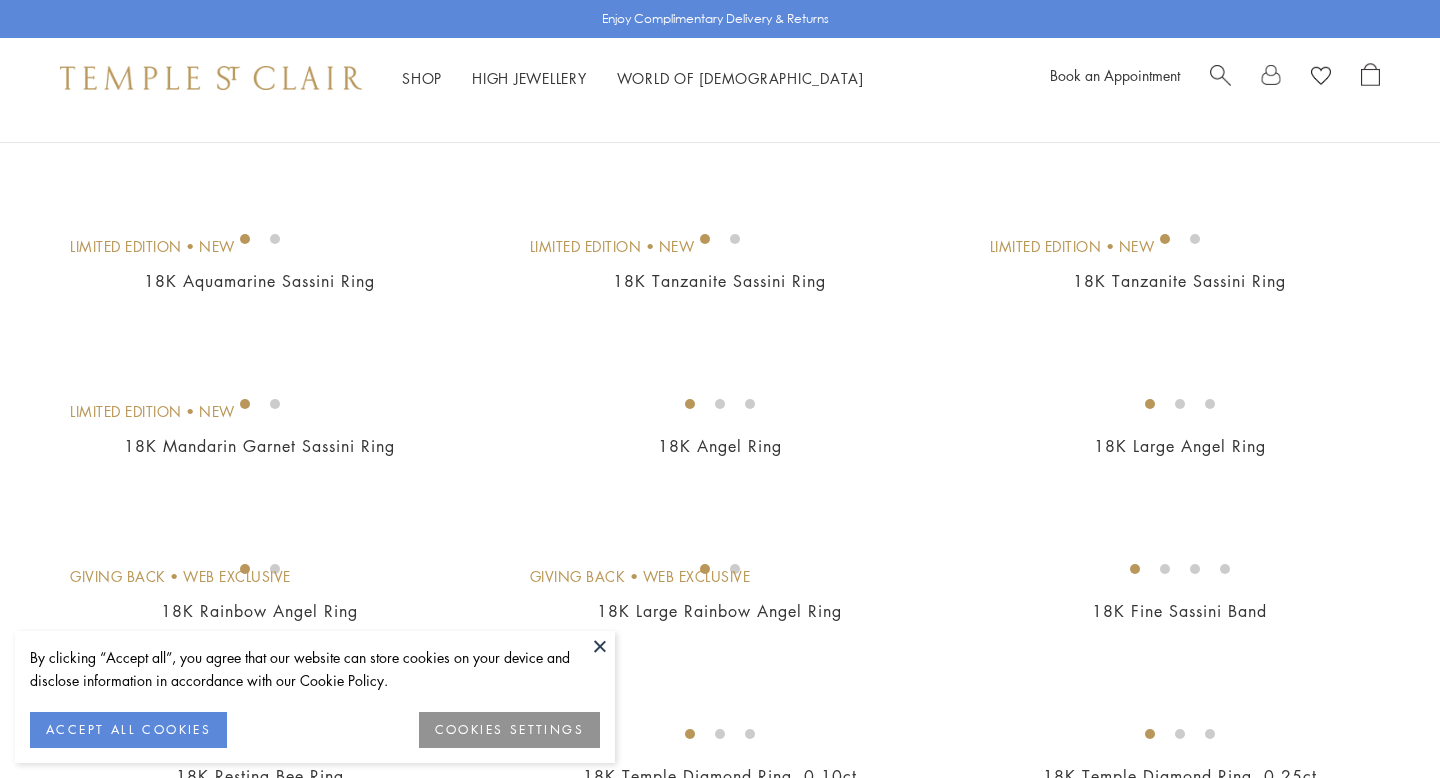 scroll, scrollTop: 0, scrollLeft: 0, axis: both 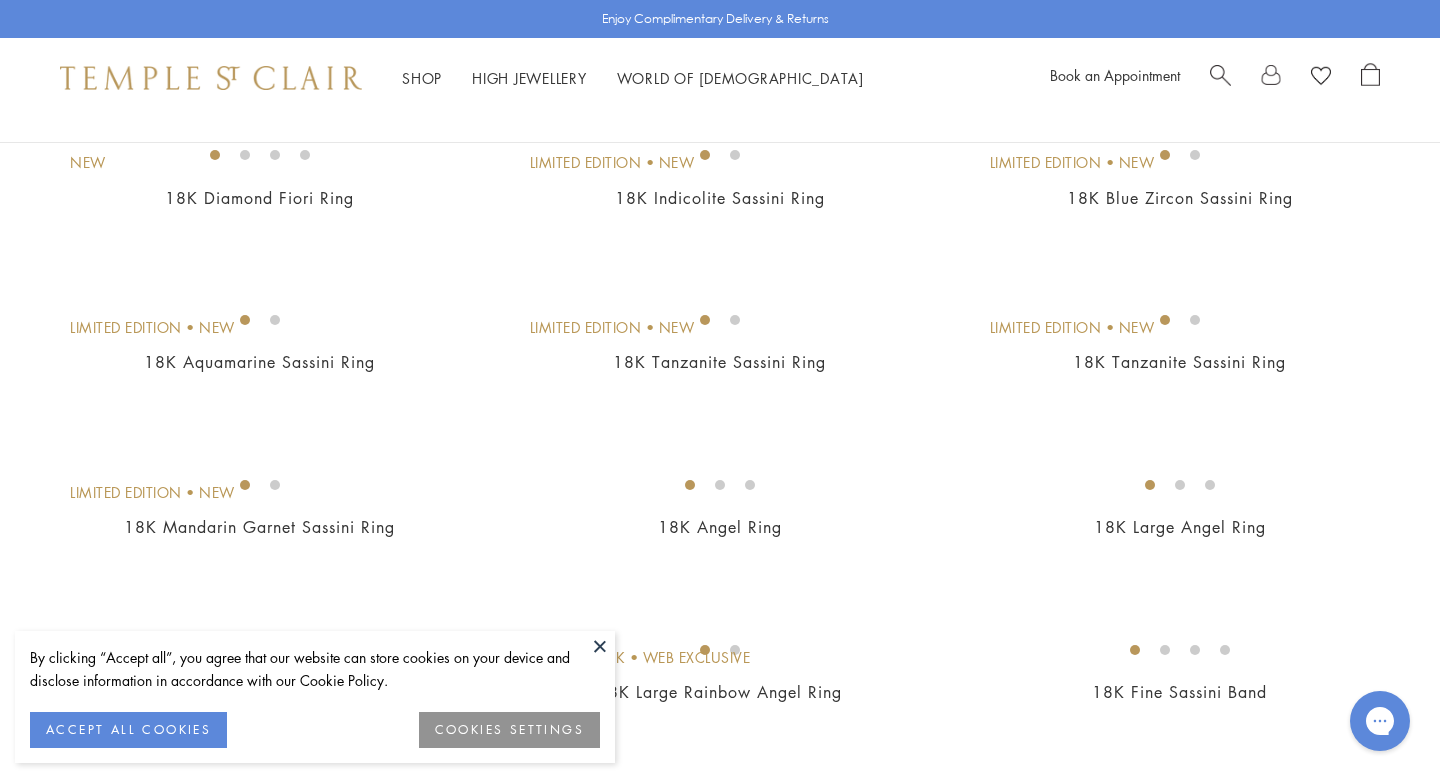 click at bounding box center [600, 646] 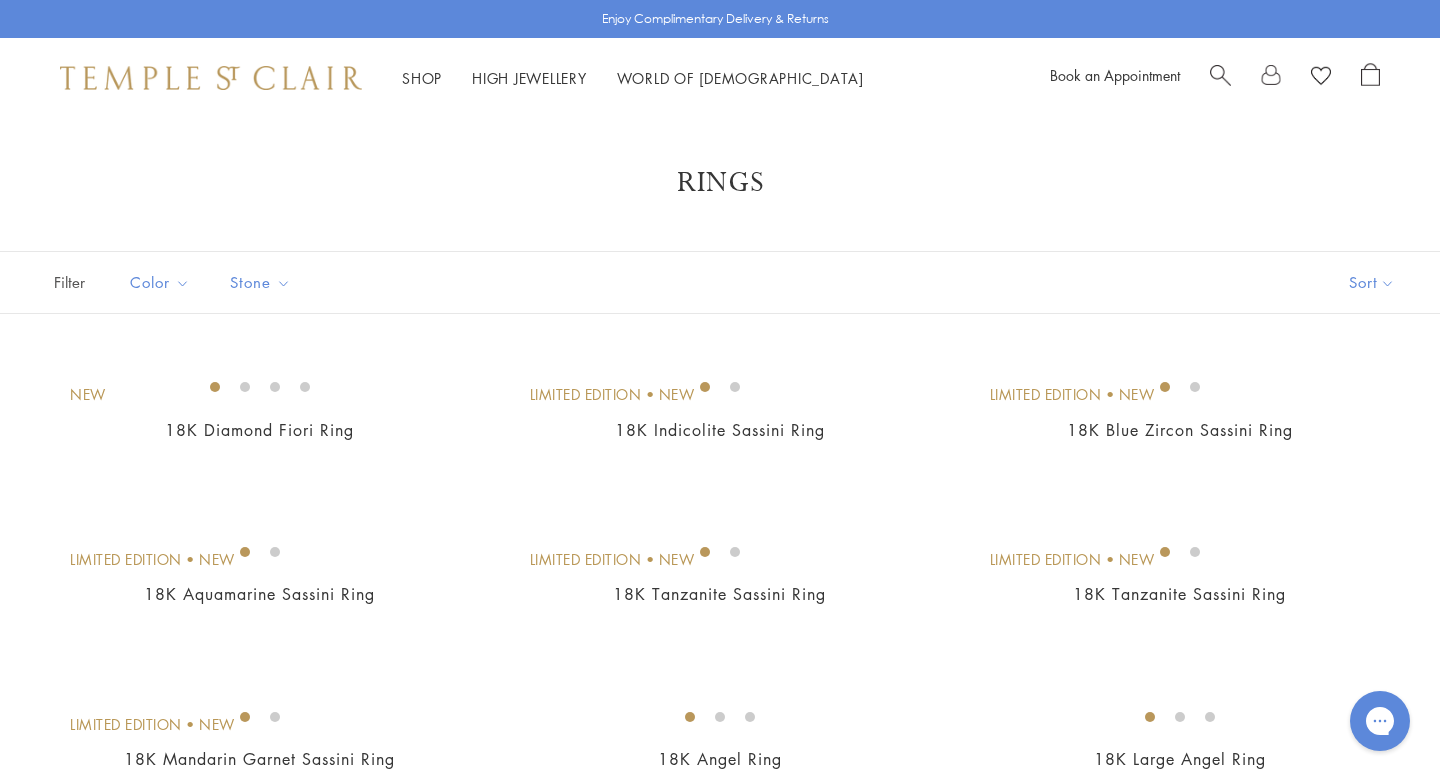 scroll, scrollTop: 0, scrollLeft: 0, axis: both 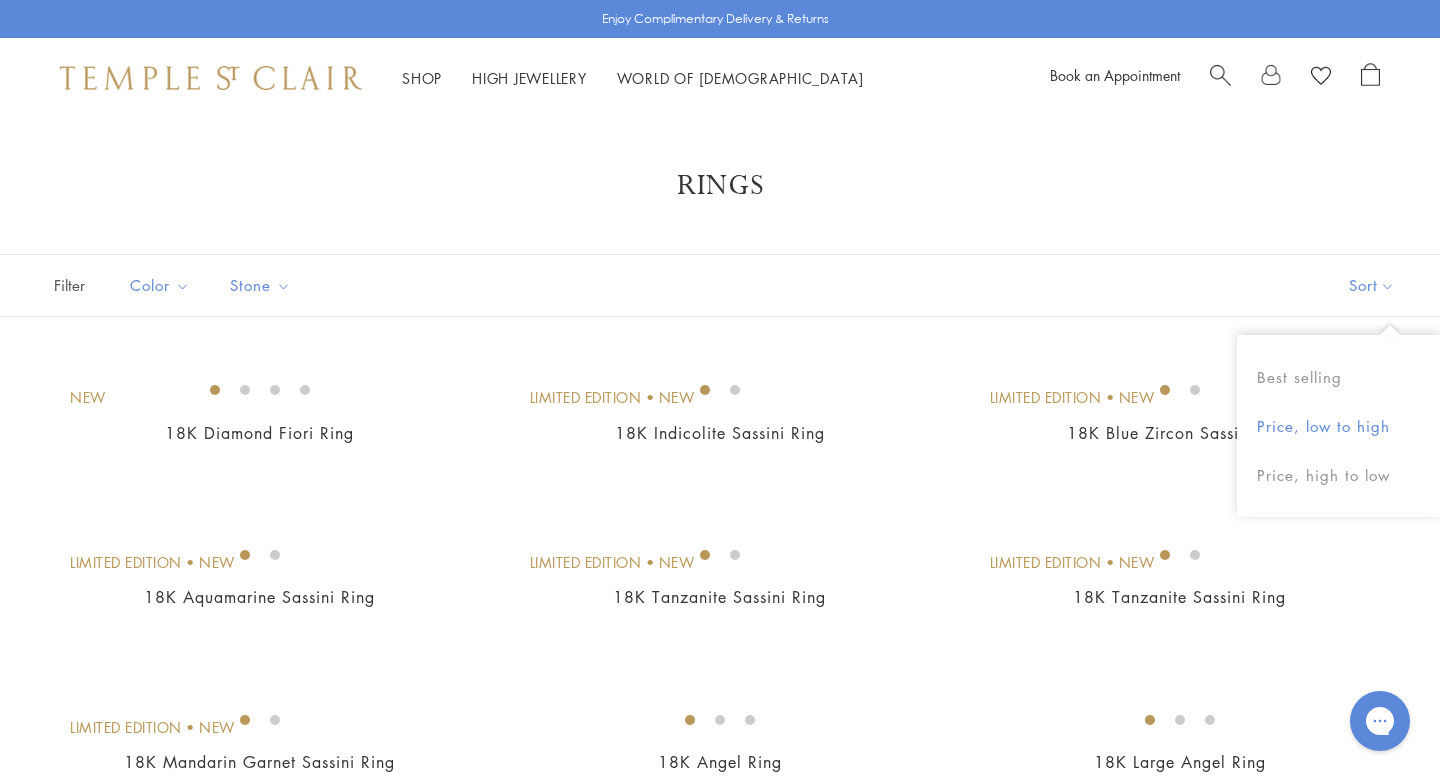 click on "Price, low to high" at bounding box center [1338, 426] 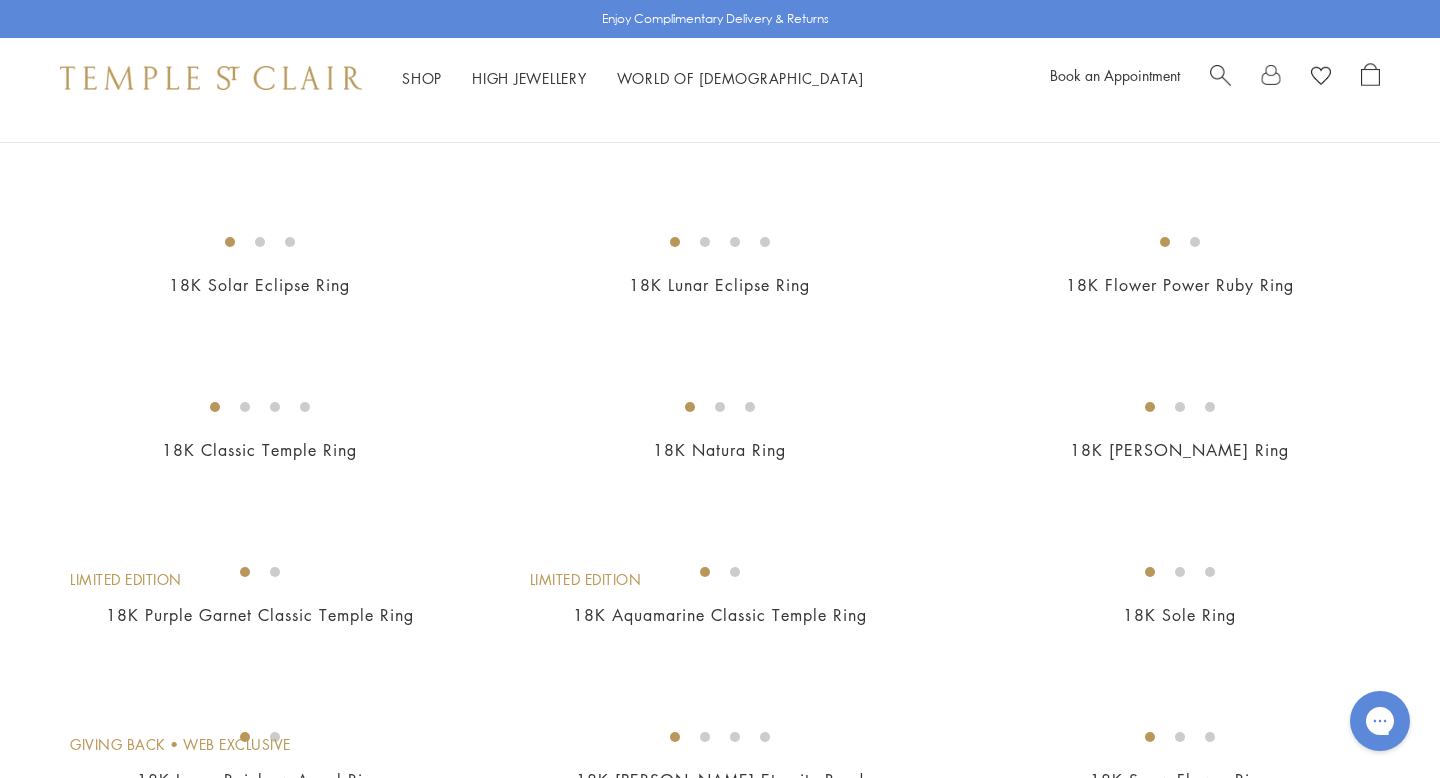scroll, scrollTop: 1086, scrollLeft: 0, axis: vertical 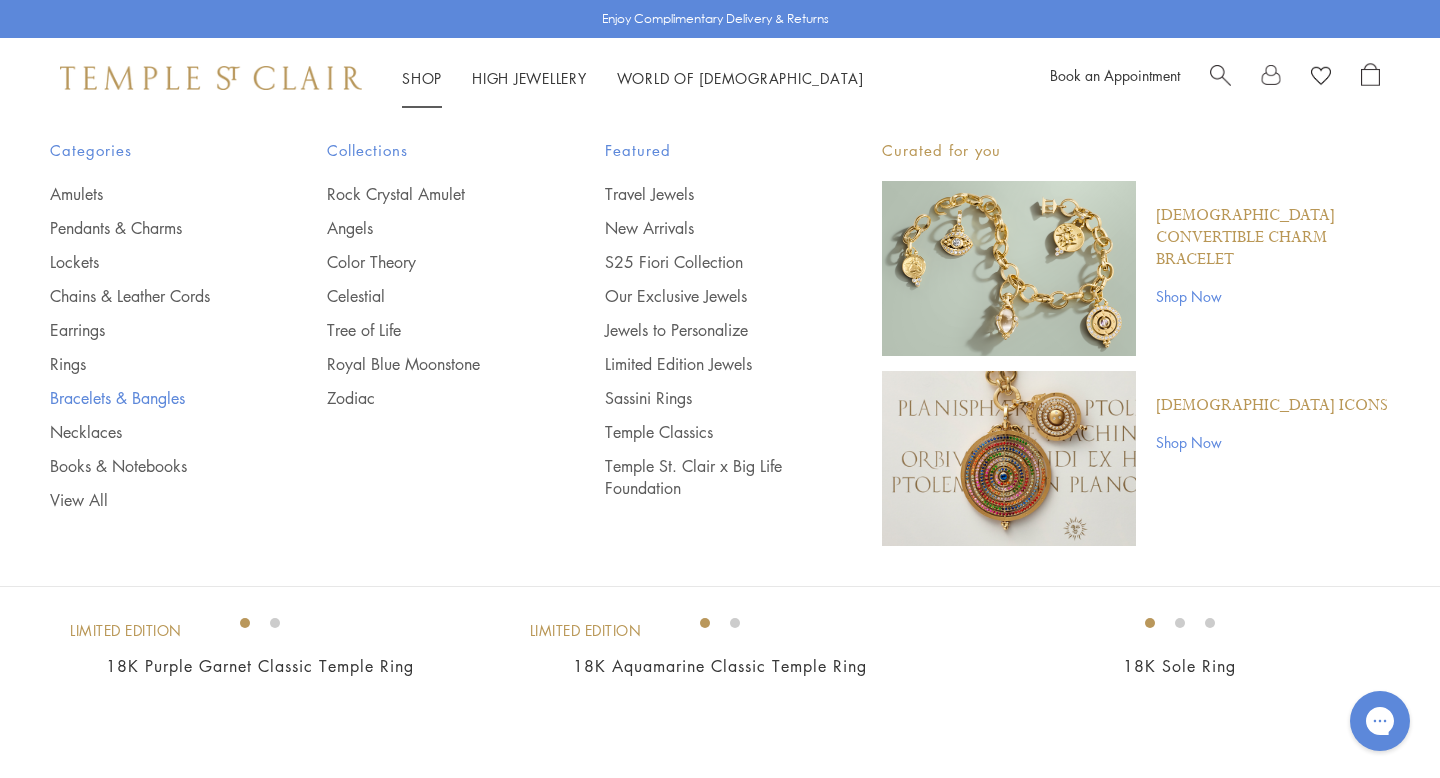 click on "Bracelets & Bangles" at bounding box center (148, 398) 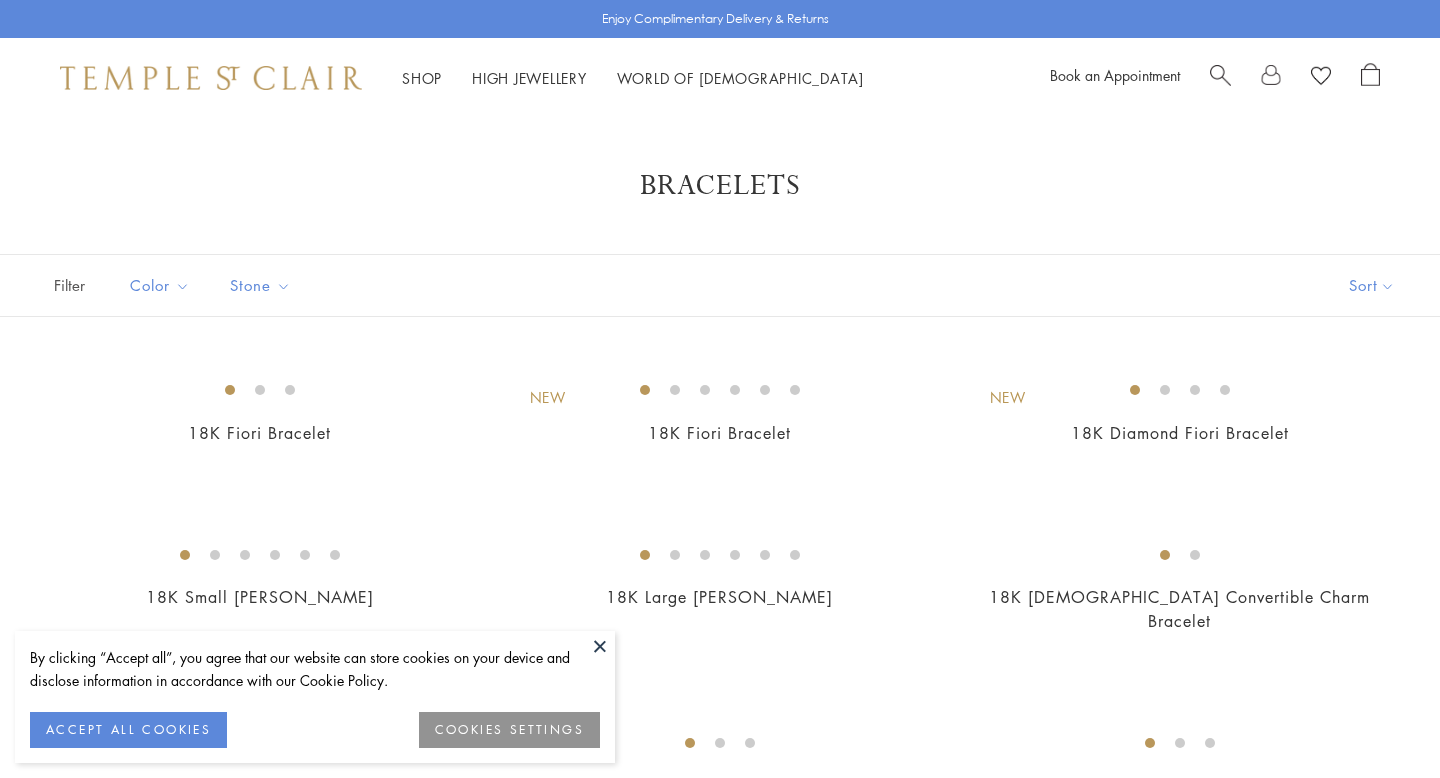 scroll, scrollTop: 0, scrollLeft: 0, axis: both 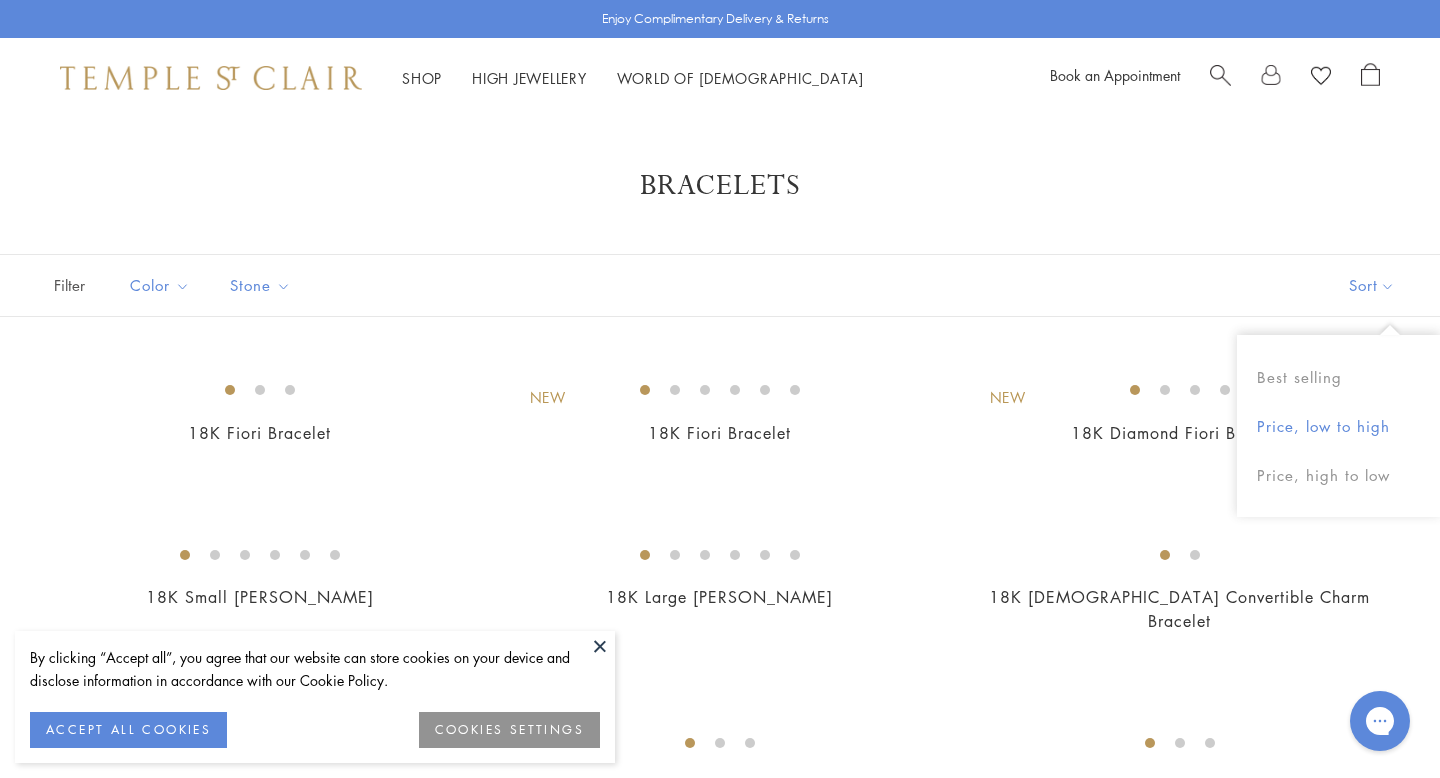 click on "Price, low to high" at bounding box center [1338, 426] 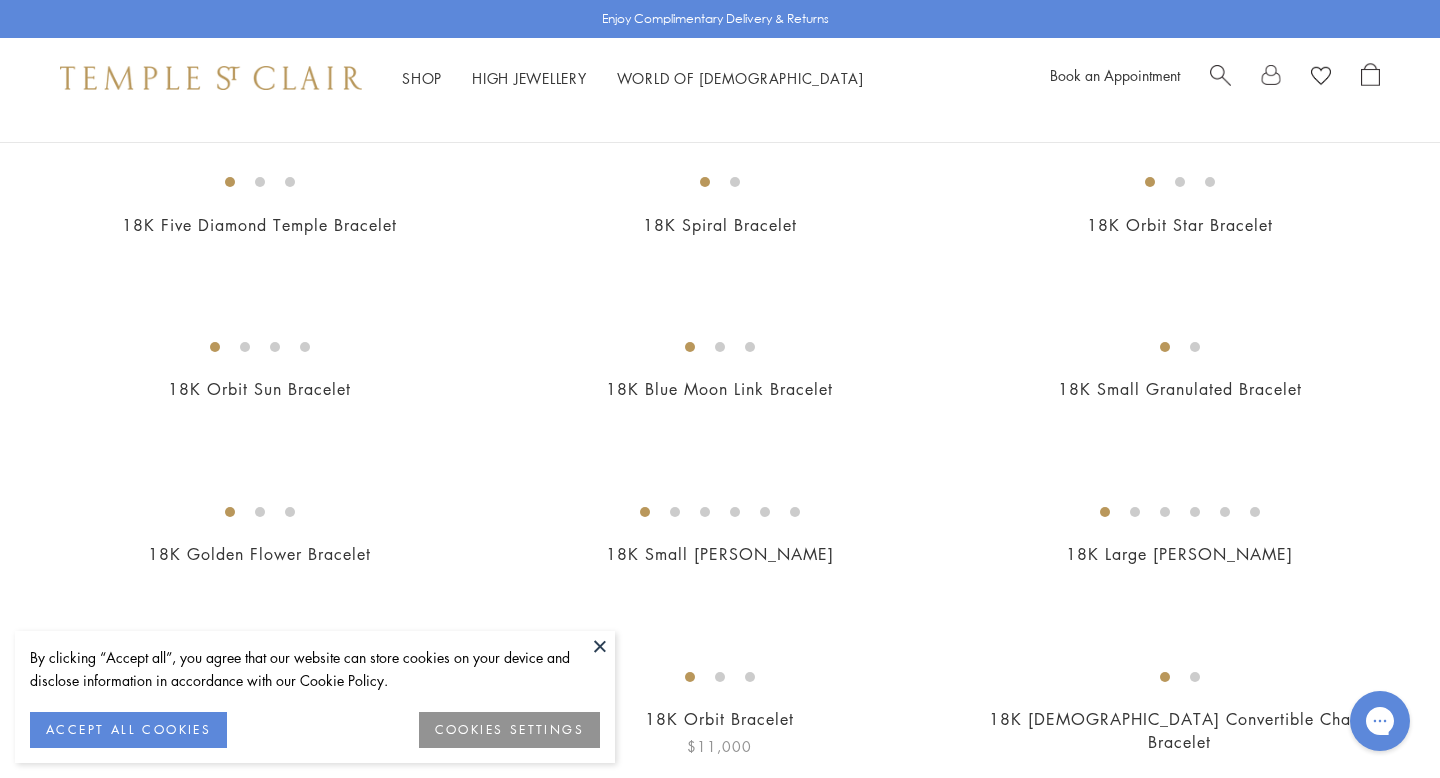 scroll, scrollTop: 0, scrollLeft: 0, axis: both 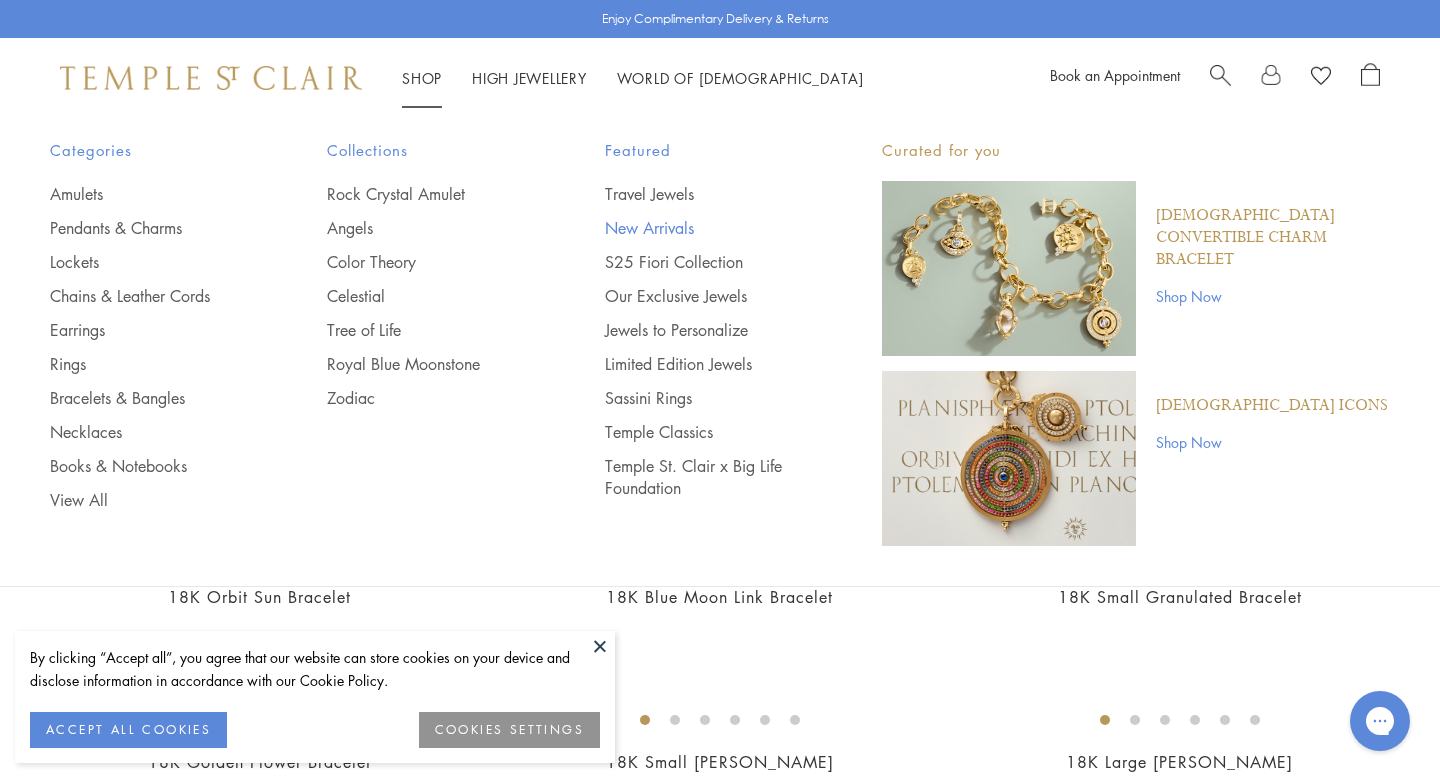 click on "New Arrivals" at bounding box center [703, 228] 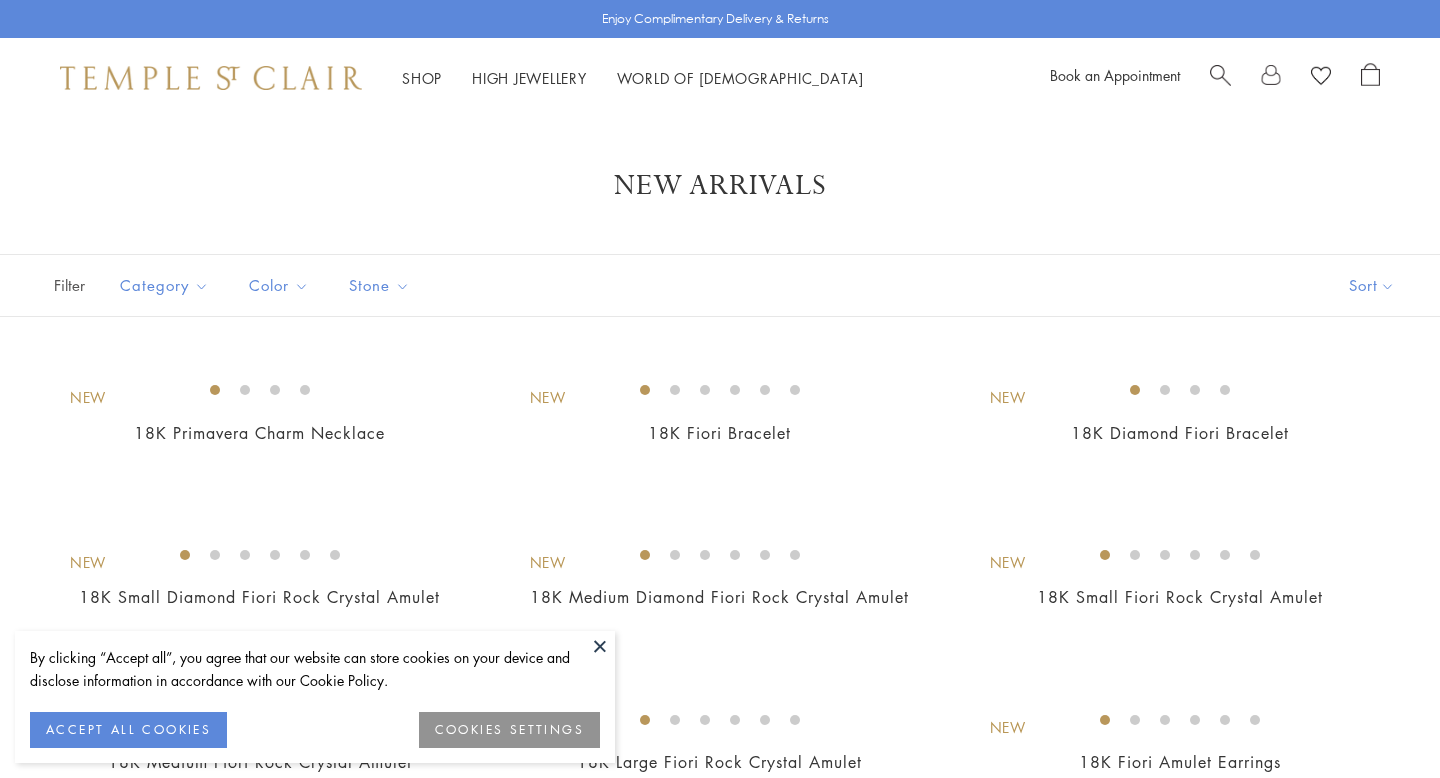 scroll, scrollTop: 0, scrollLeft: 0, axis: both 